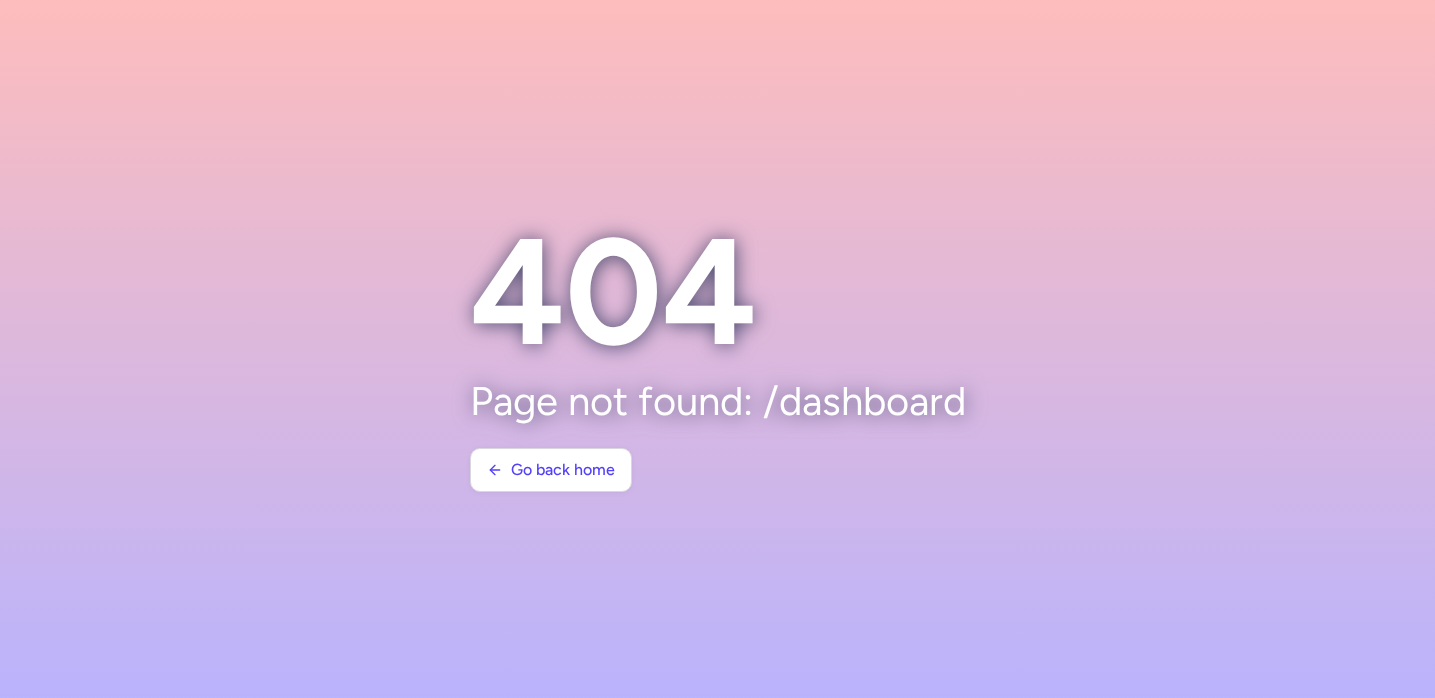 scroll, scrollTop: 0, scrollLeft: 0, axis: both 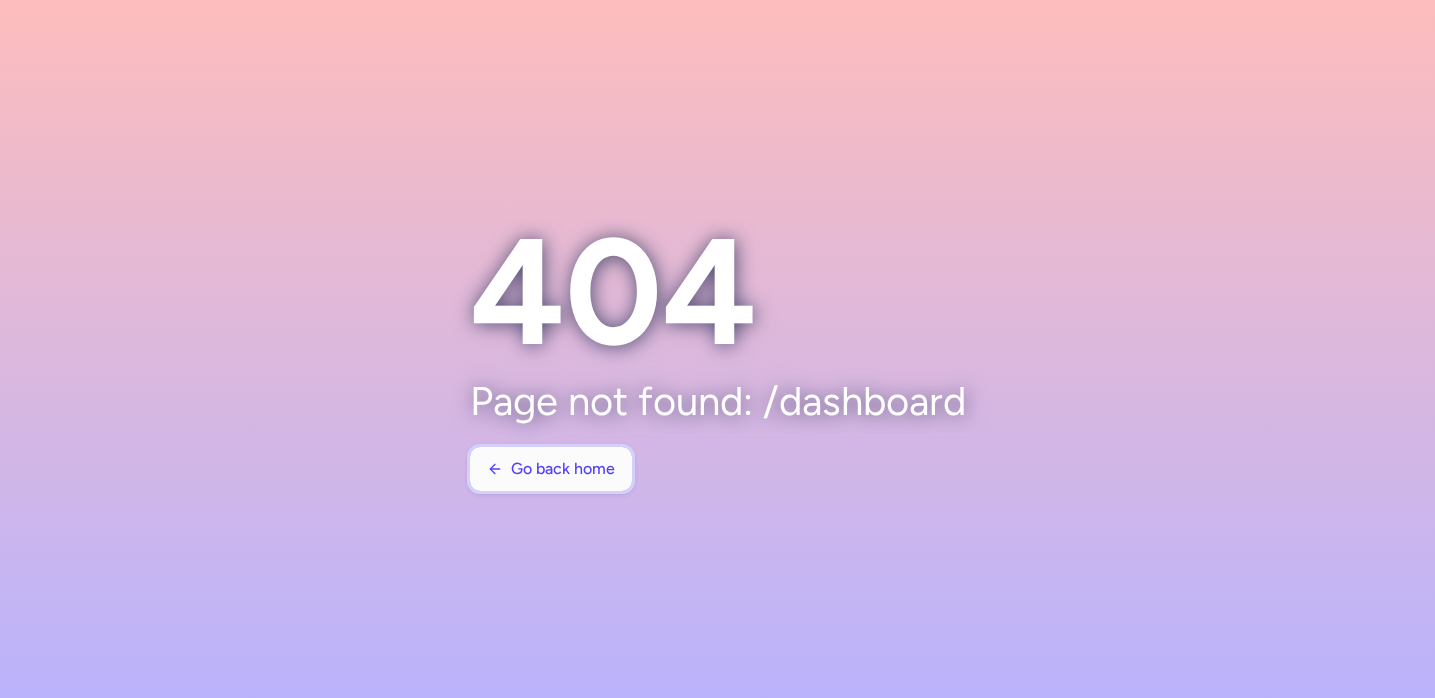 click on "Go back home" at bounding box center [551, 469] 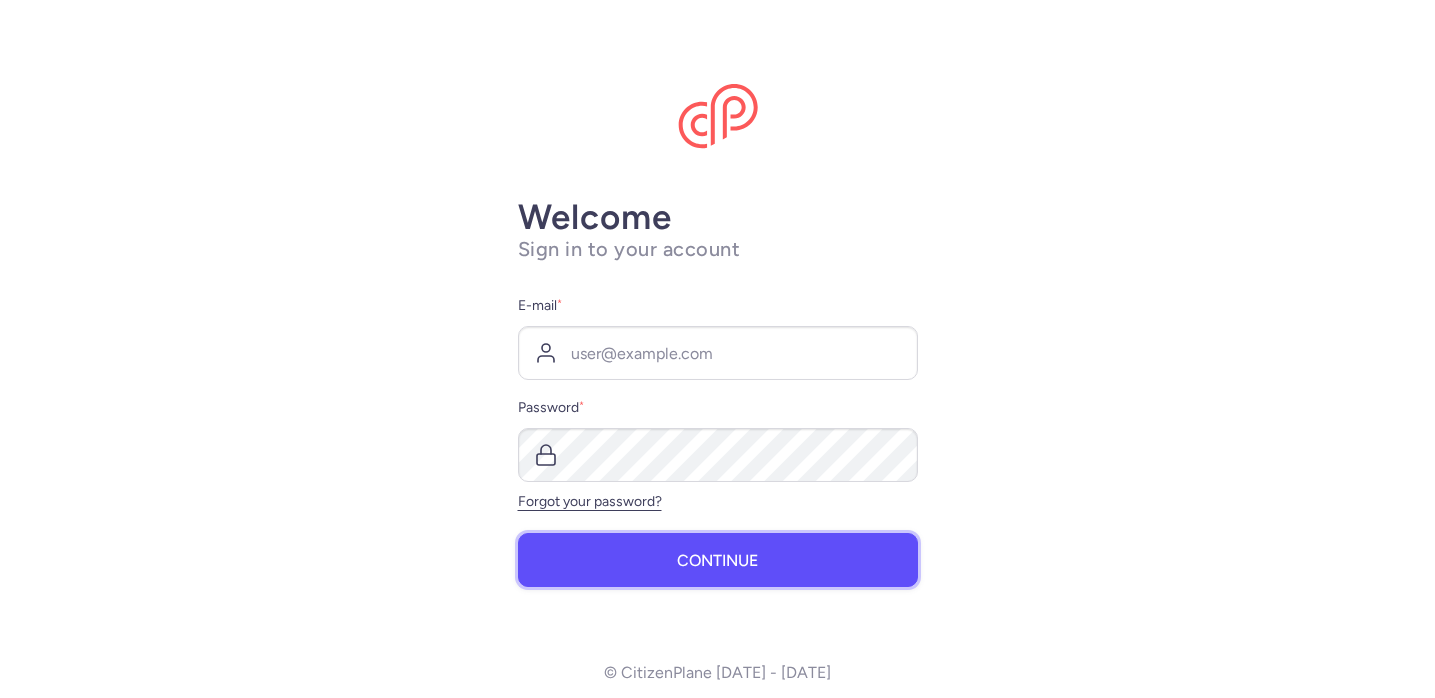 click on "Continue" at bounding box center (717, 561) 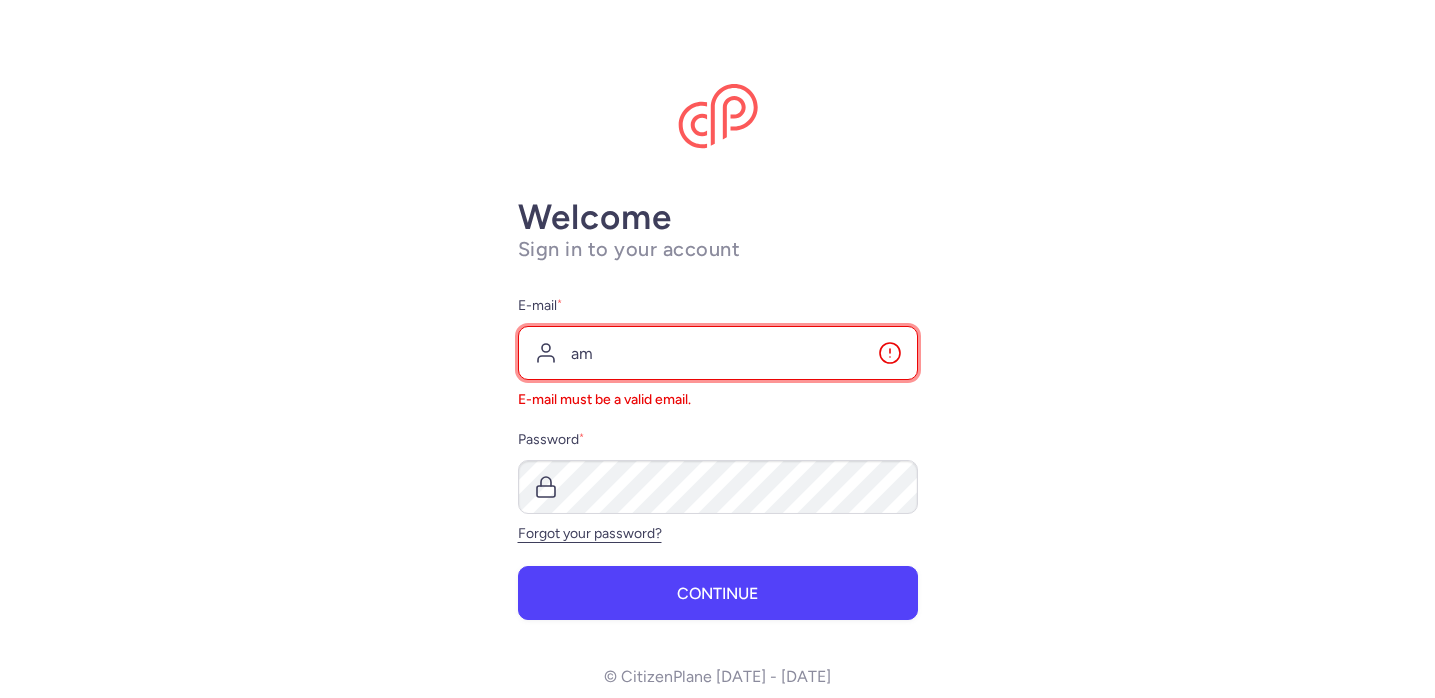 type on "[EMAIL_ADDRESS][DOMAIN_NAME]" 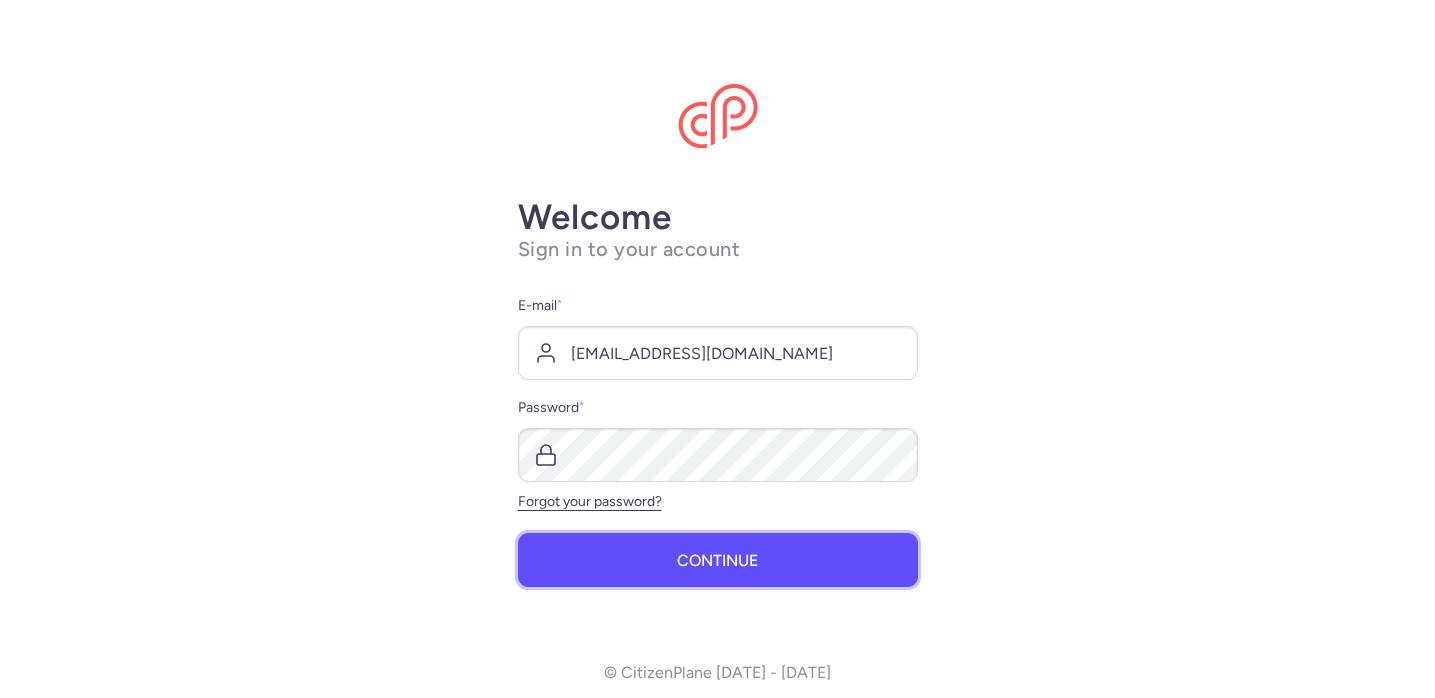 click on "Continue" at bounding box center [718, 560] 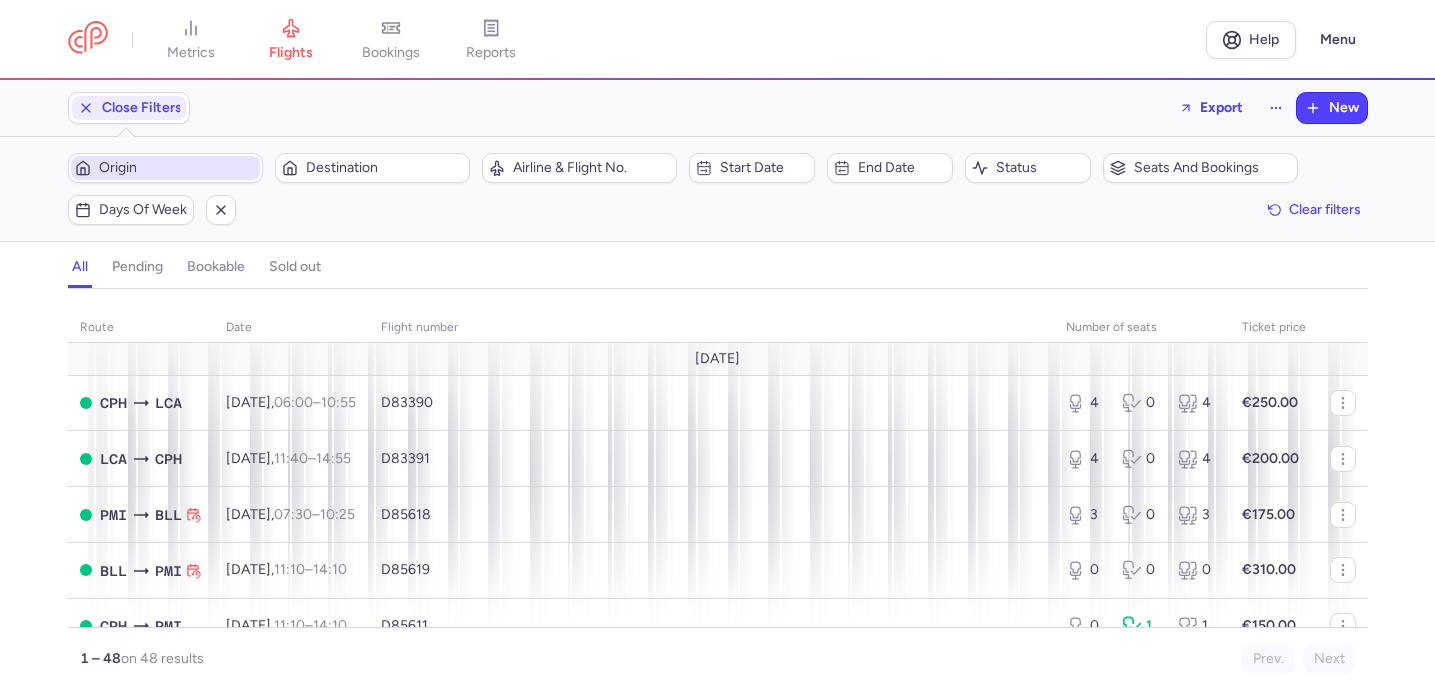click on "Origin" at bounding box center [177, 168] 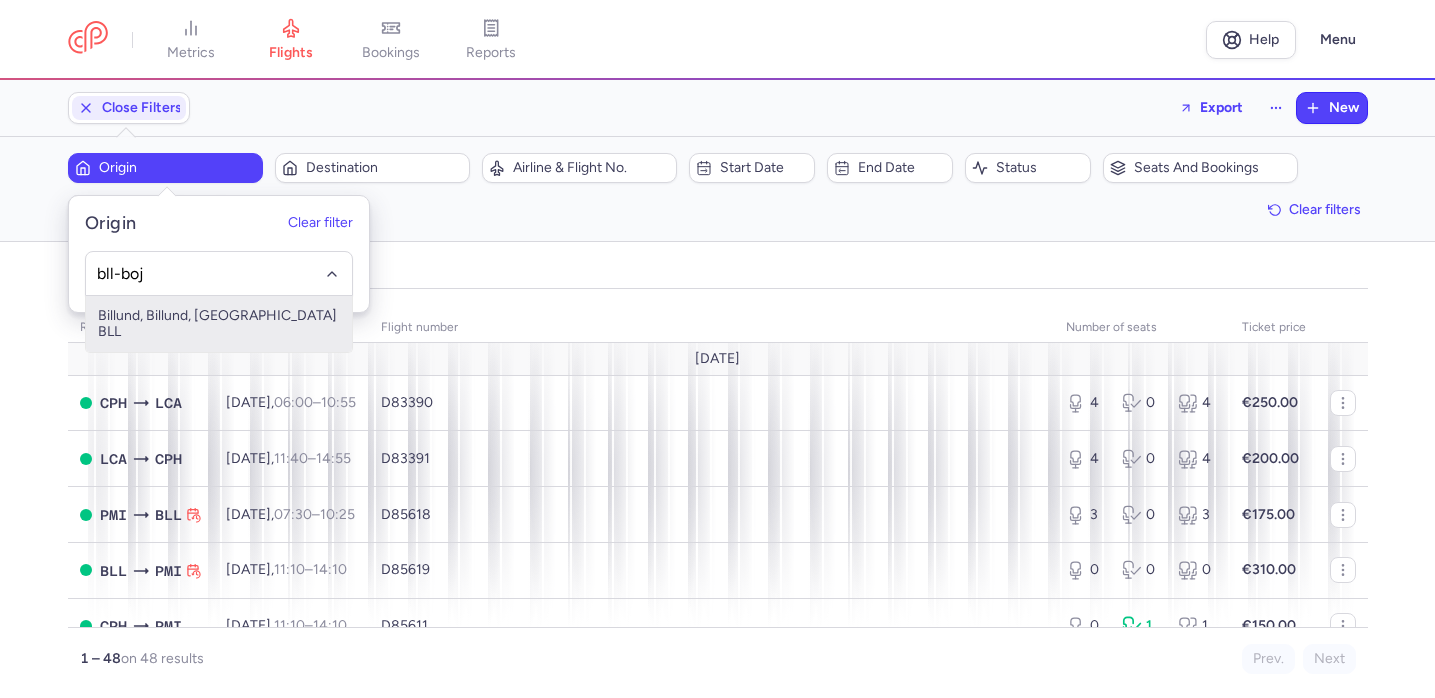 click on "Billund, Billund, [GEOGRAPHIC_DATA] BLL" at bounding box center [219, 324] 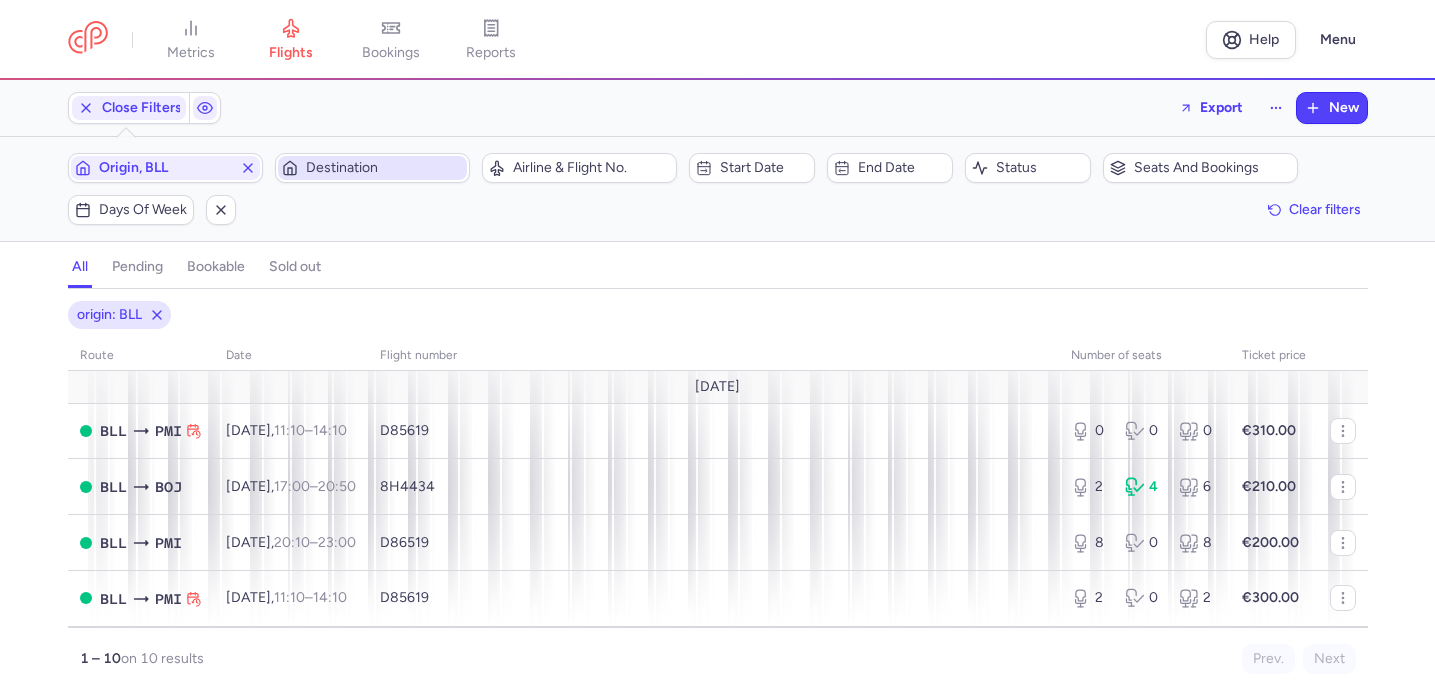 click on "Destination" at bounding box center (384, 168) 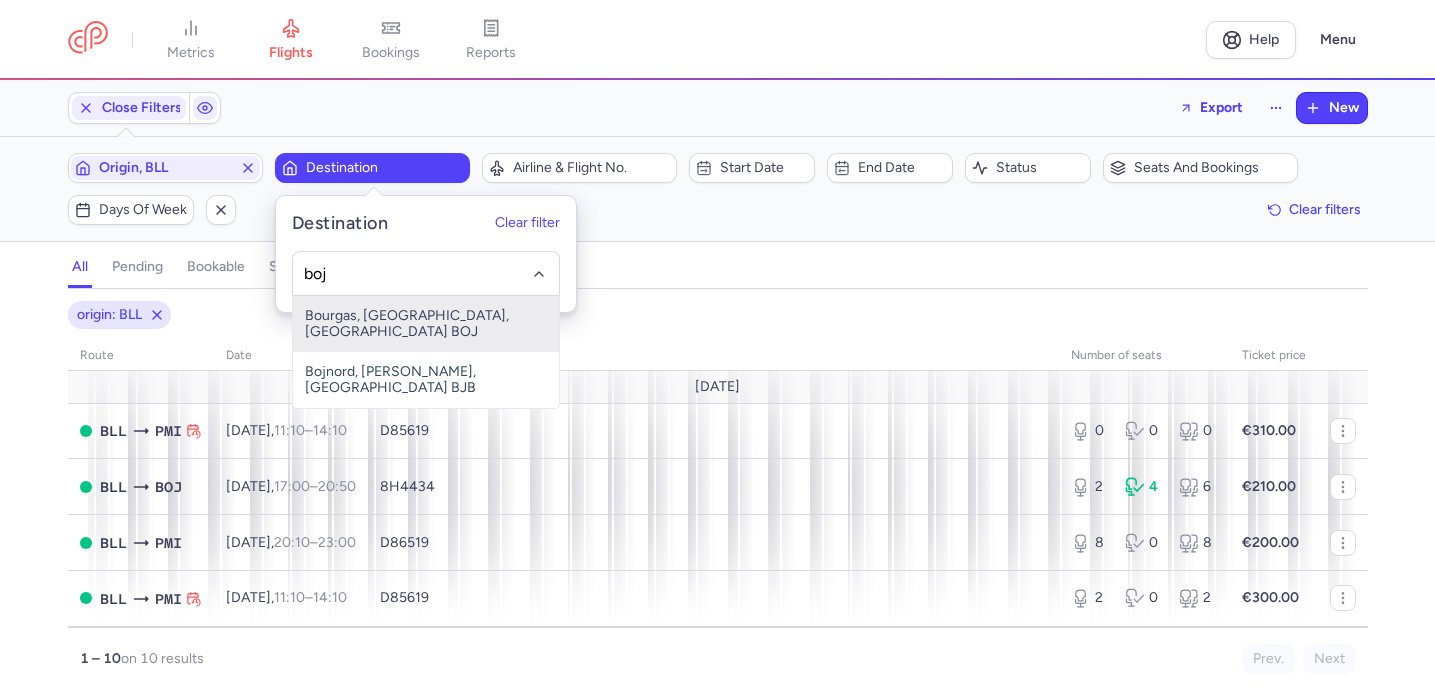 click on "Bourgas, [GEOGRAPHIC_DATA], [GEOGRAPHIC_DATA] BOJ" at bounding box center (426, 324) 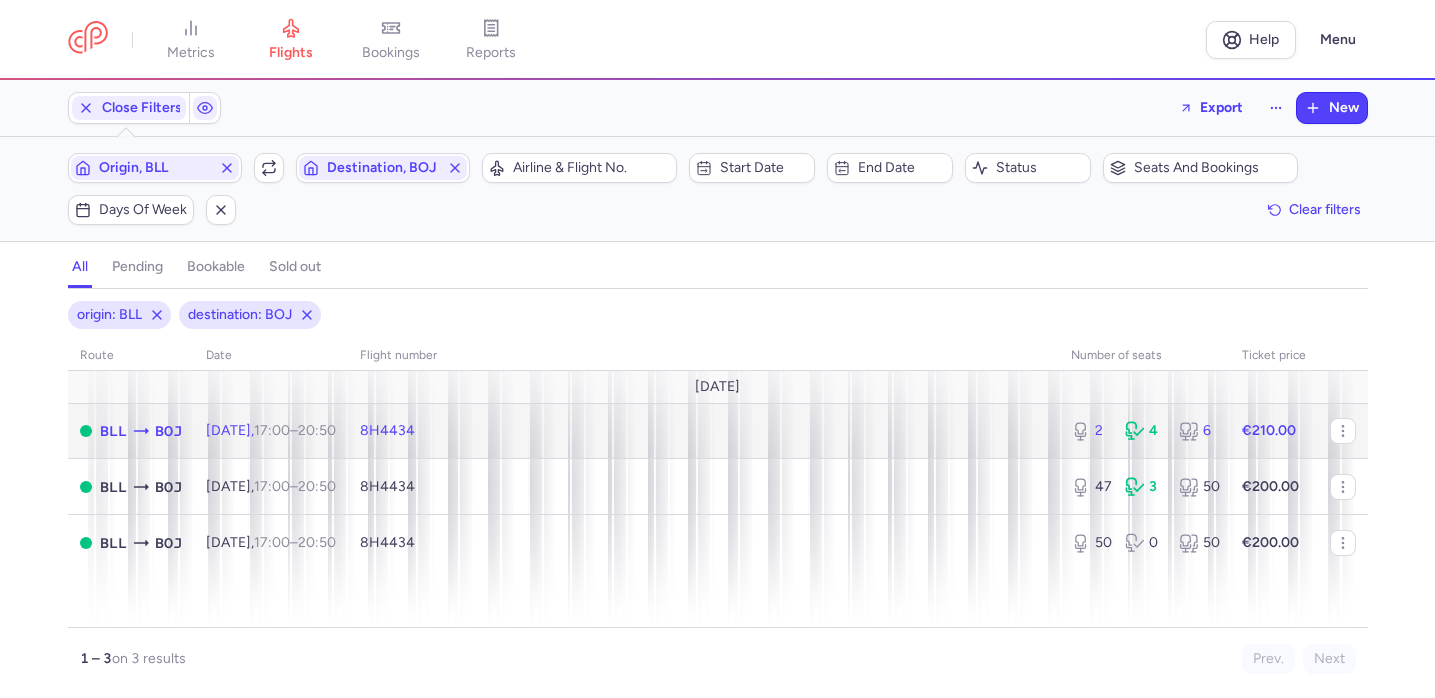 click on "8H4434" 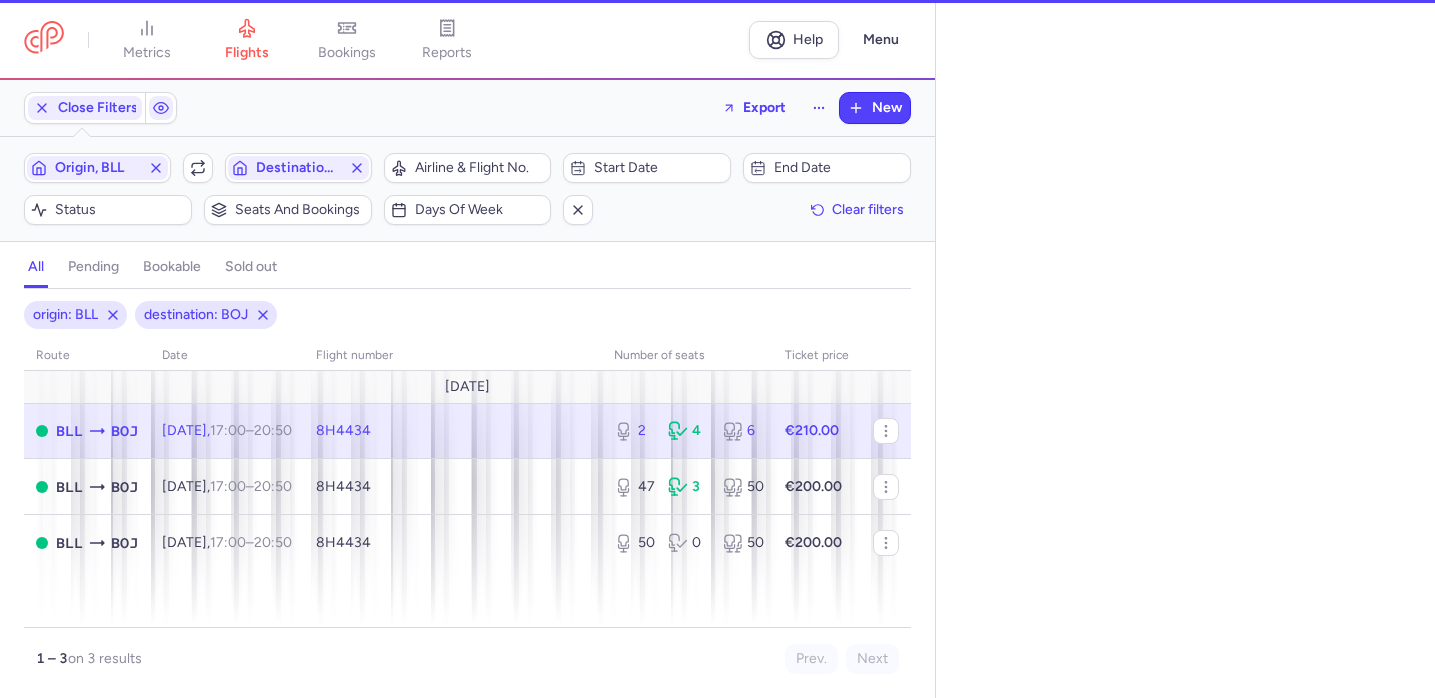 select on "days" 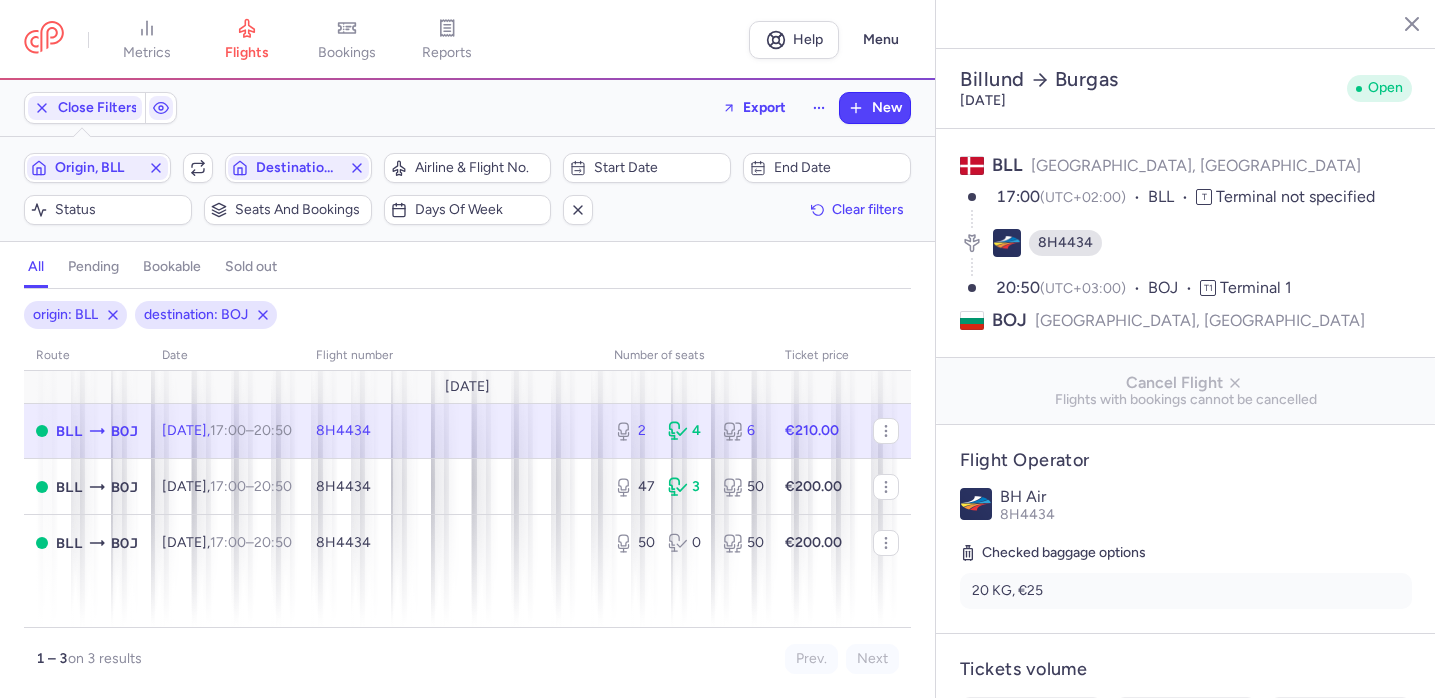 scroll, scrollTop: 64, scrollLeft: 0, axis: vertical 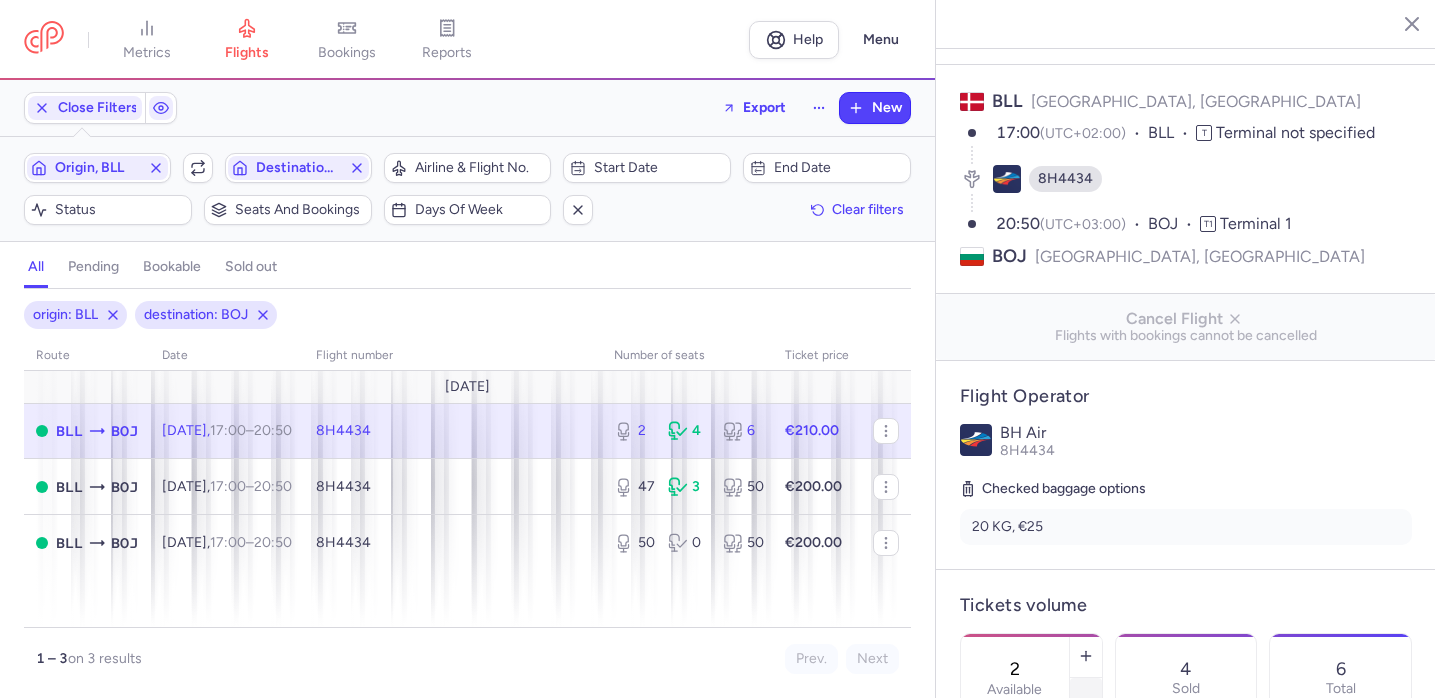 click at bounding box center [1086, 700] 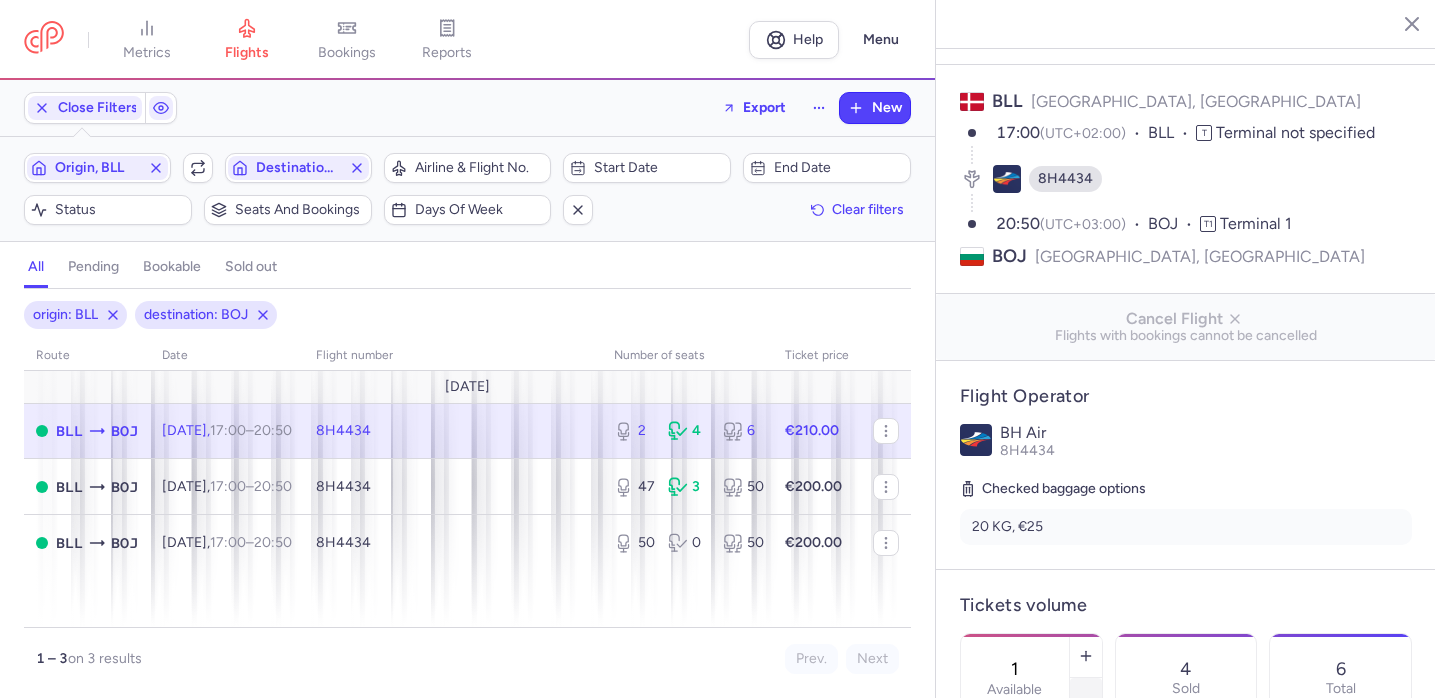 click on "Billund   Burgas [DATE] Open BLL [GEOGRAPHIC_DATA], [GEOGRAPHIC_DATA] 17:00  (UTC+02:00) BLL T Terminal not specified 8H4434 20:50  (UTC+03:00) BOJ T1 Terminal 1 BOJ Burgas, [GEOGRAPHIC_DATA] Cancel Flight  Flights with bookings cannot be cancelled Flight Operator BH Air 8H4434  Checked baggage options  20 KG, €25 Tickets volume 1  Available  4 Sold 6 Total Price  One way  Price  * 210 eur Sales ending End selling before departure 2 Select an option hours days Sales close at  [DATE]	15:00 PM UTC  Bookings (4) CPNGKM  (1 PAX)  €235.00  [PERSON_NAME] CPDBDY  (1 PAX)  €235.00  [PERSON_NAME] CPJYFU  (1 PAX)  €210.00  [PERSON_NAME] CPEWRV  (1 PAX)  €210.00  [PERSON_NAME]" 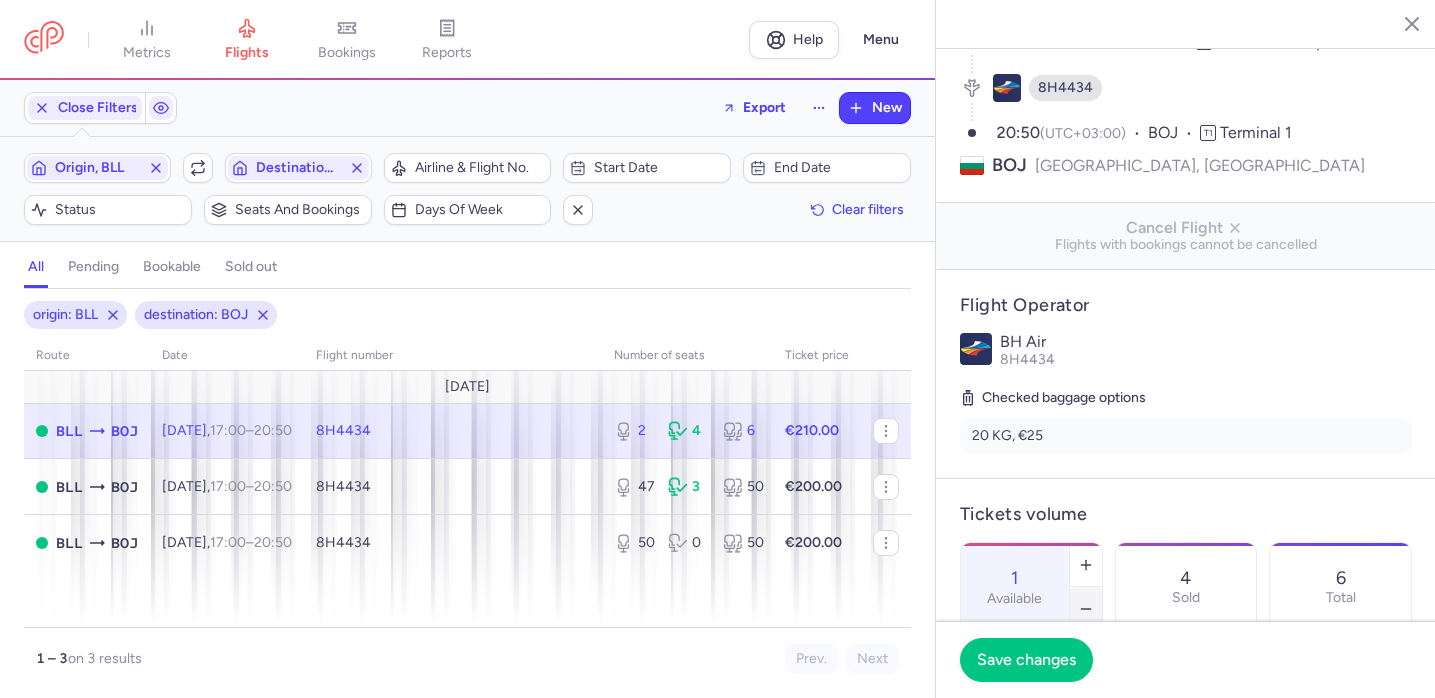 scroll, scrollTop: 163, scrollLeft: 0, axis: vertical 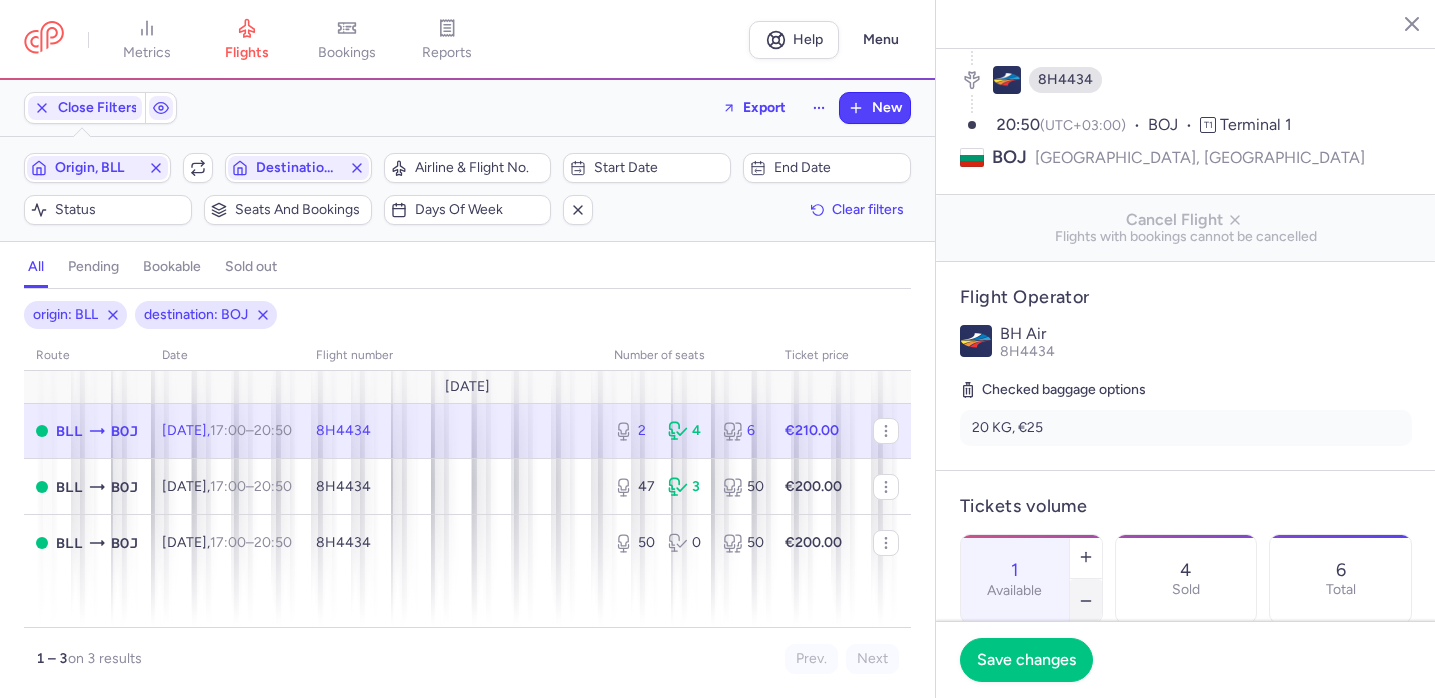 click at bounding box center [1086, 601] 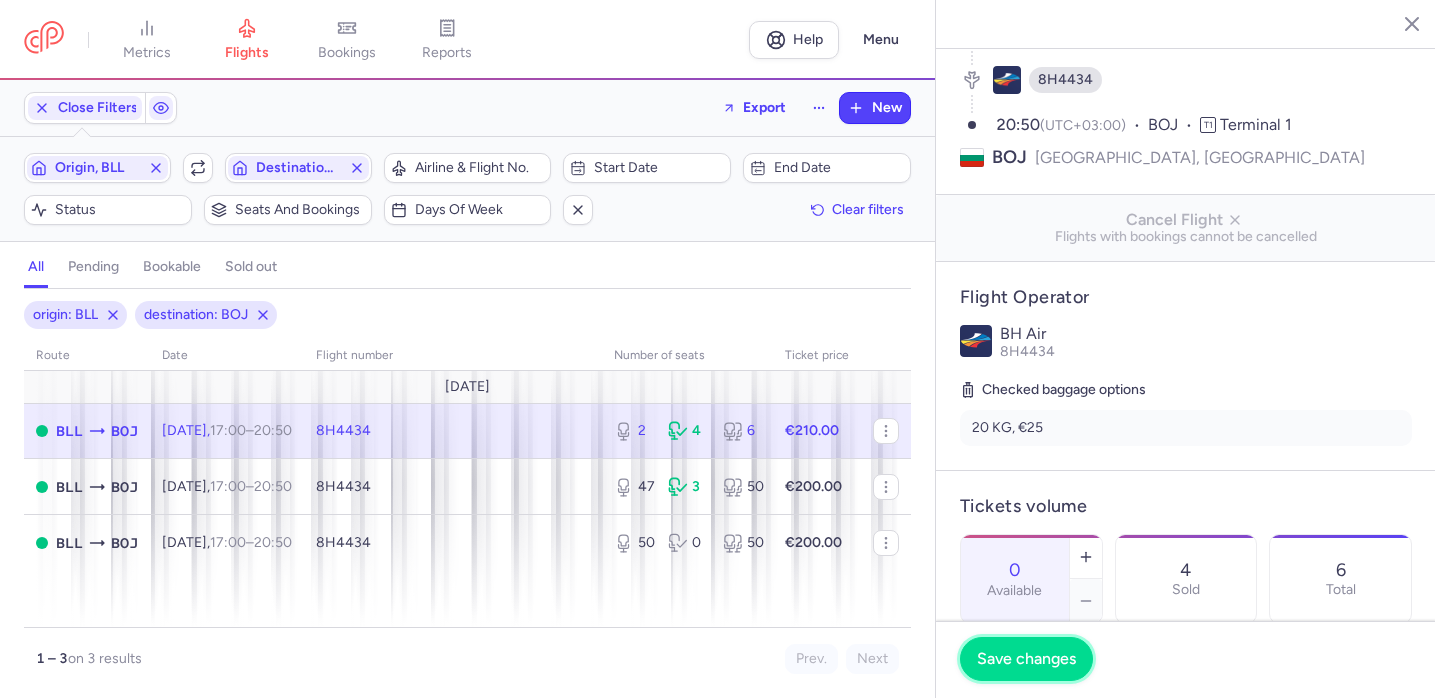 click on "Save changes" at bounding box center (1026, 659) 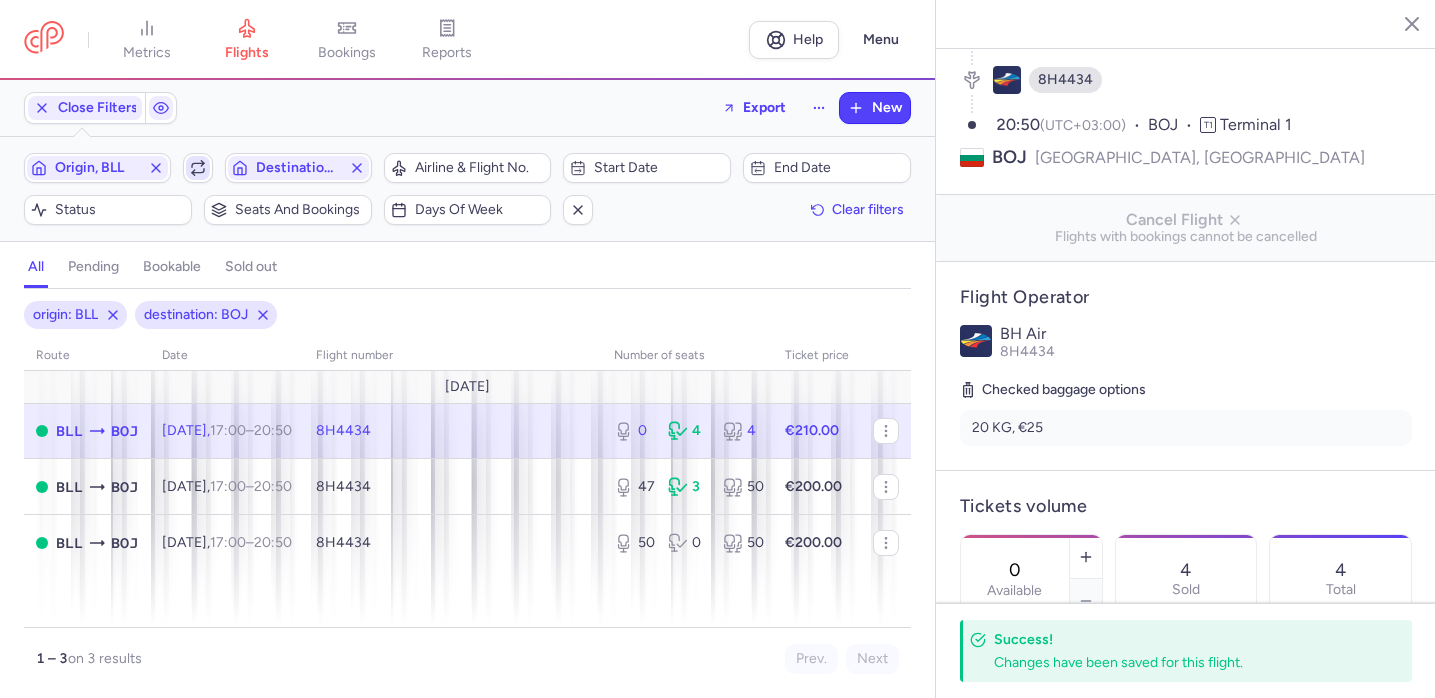click 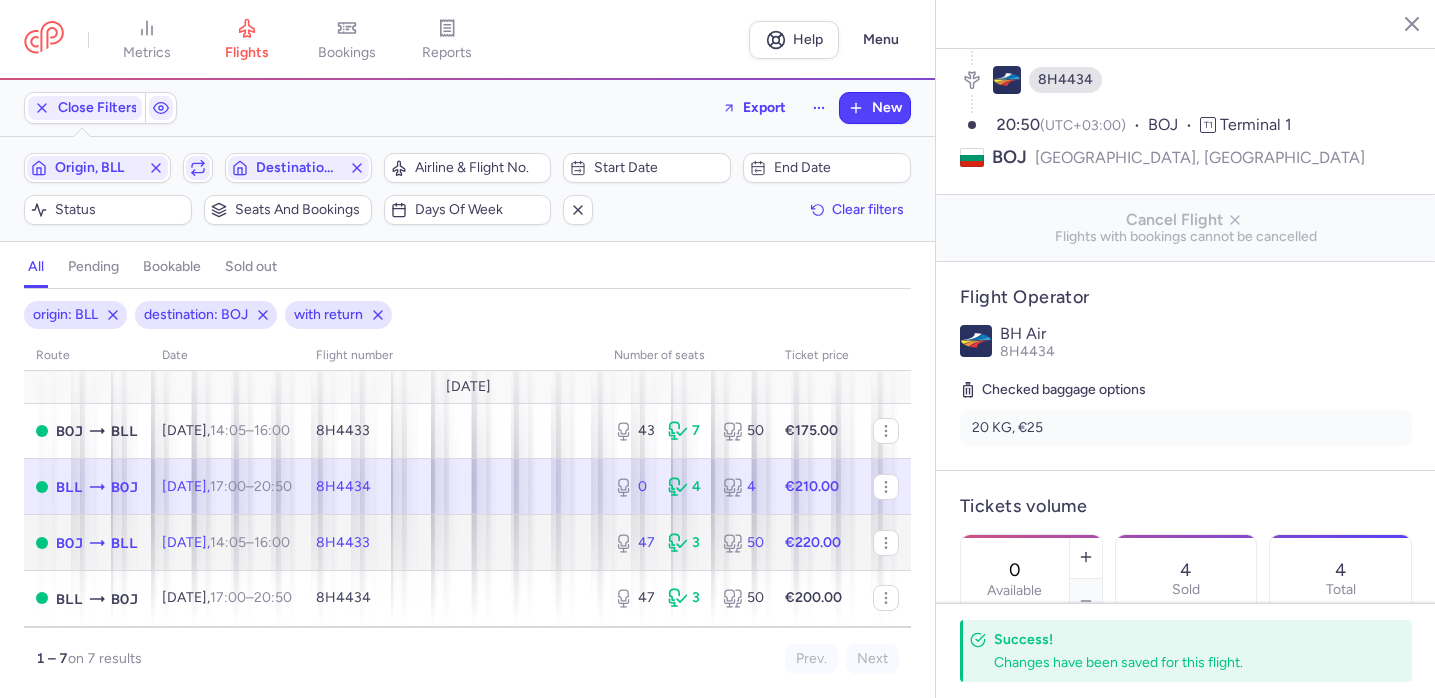 click on "8H4433" 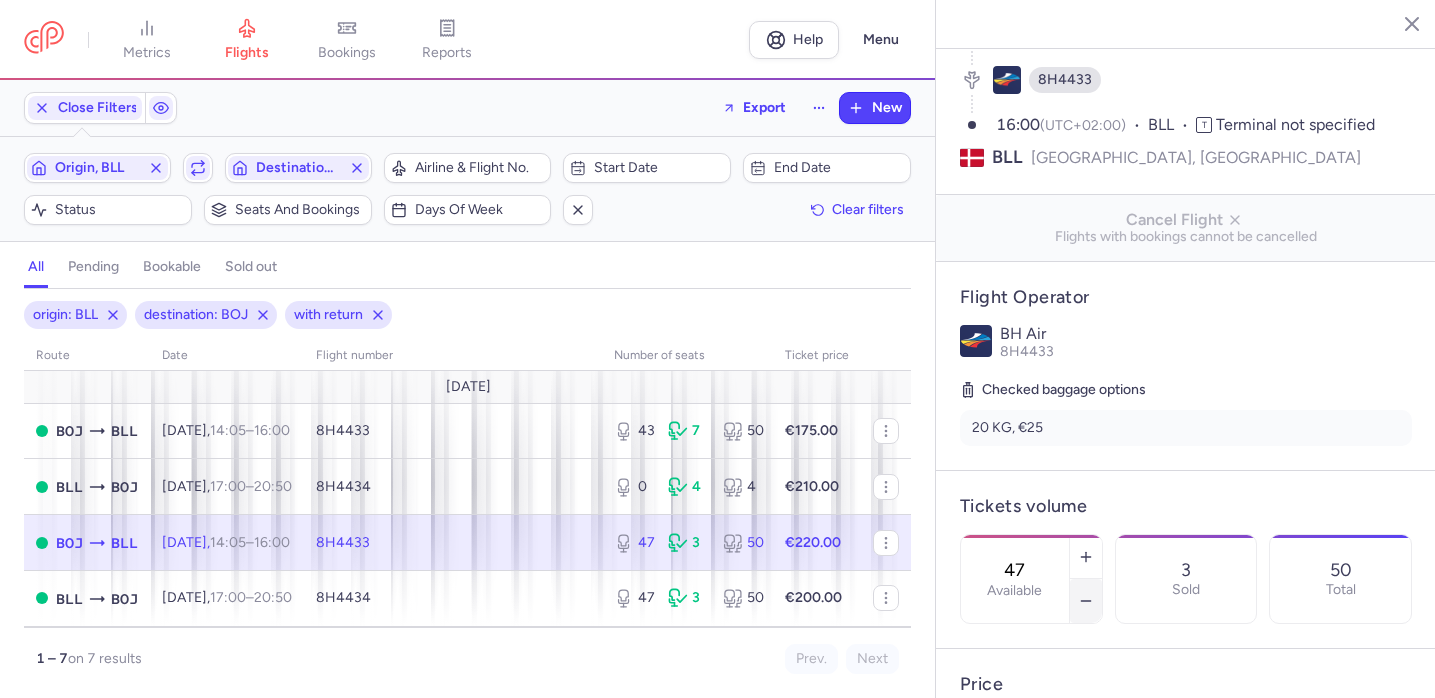 click at bounding box center (1086, 601) 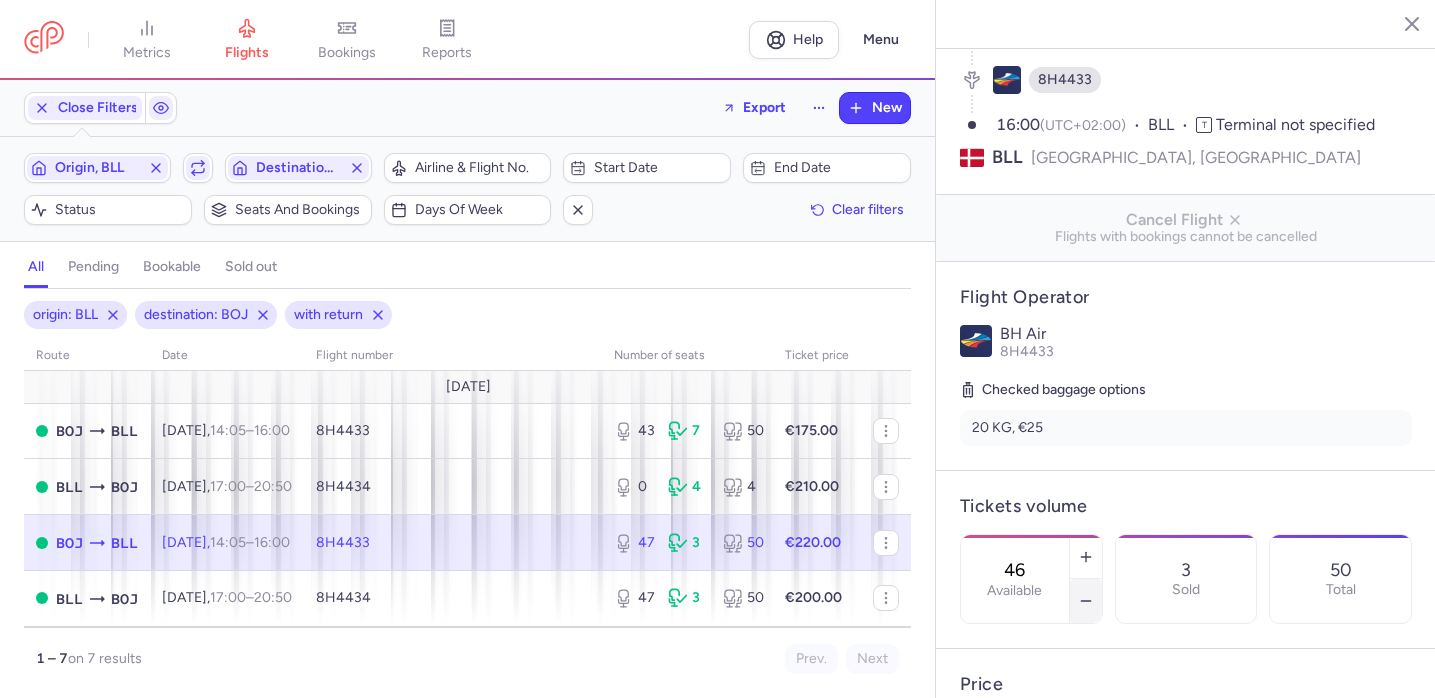 click at bounding box center [1086, 601] 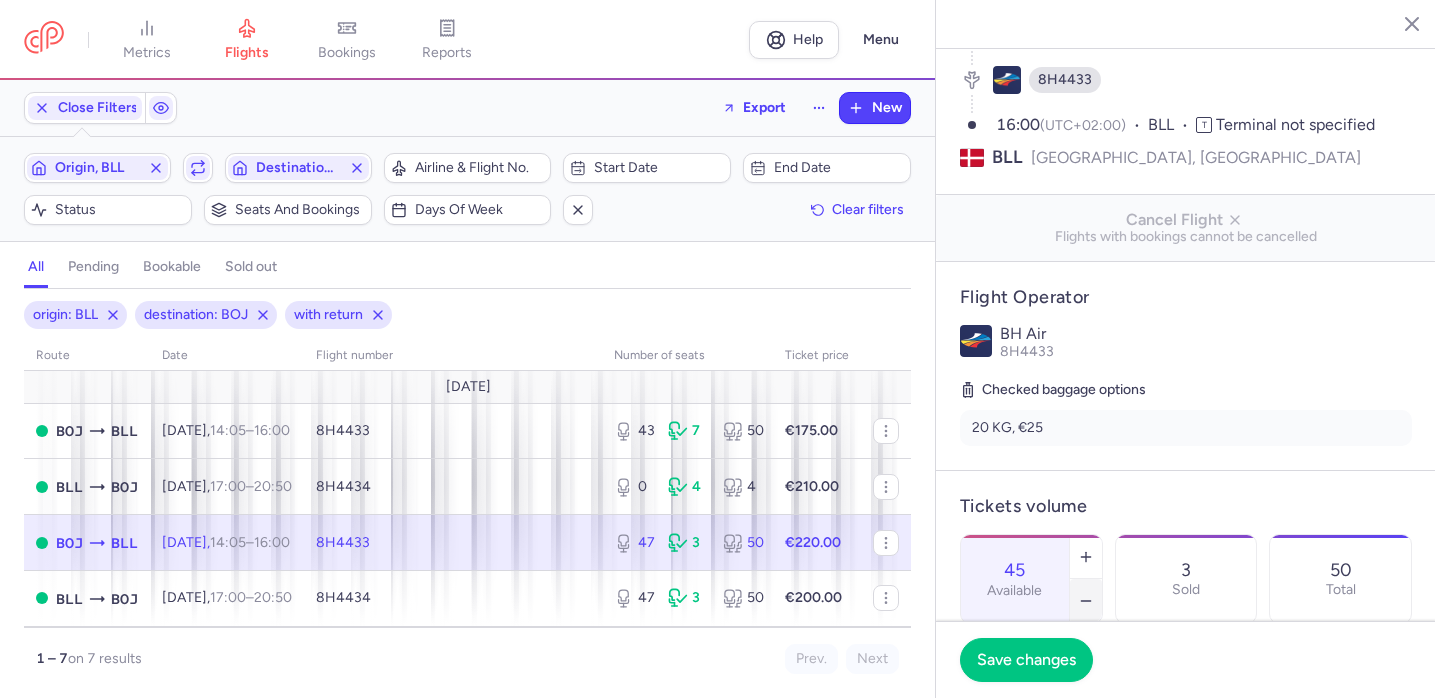 click at bounding box center (1086, 601) 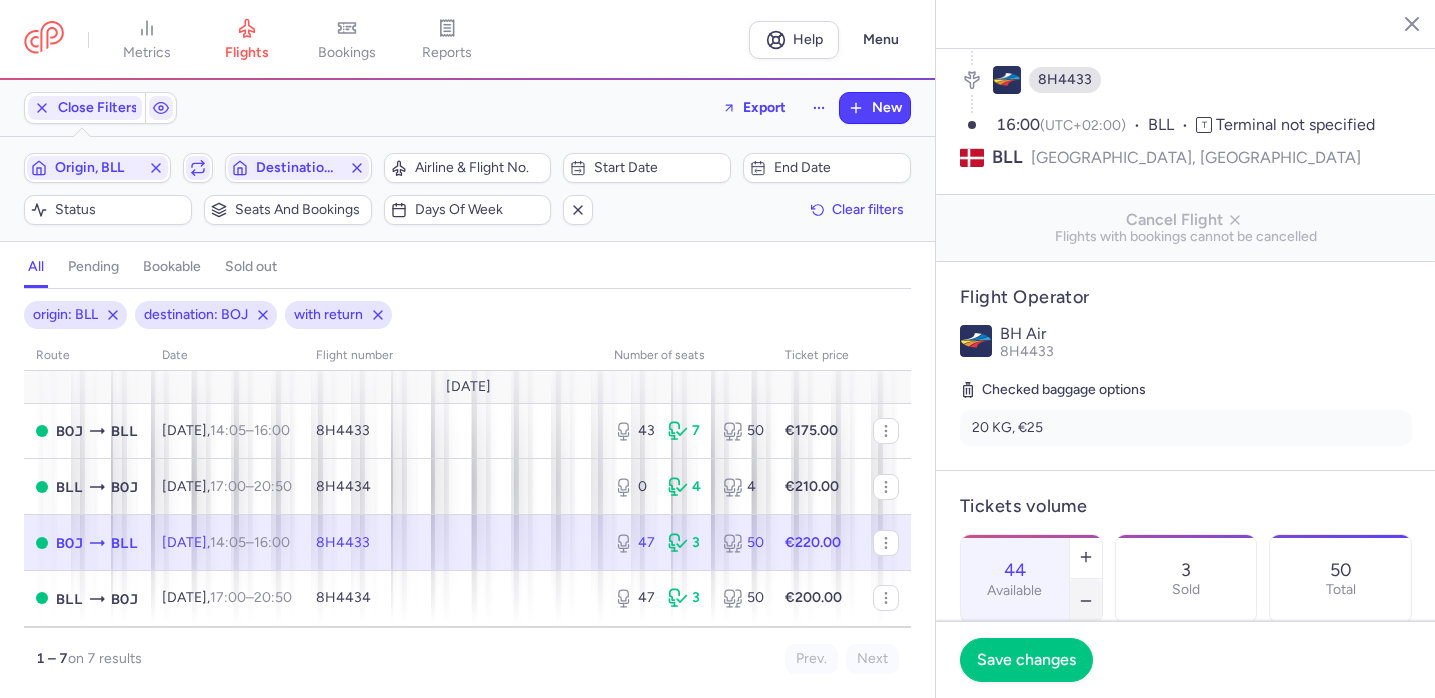 click at bounding box center (1086, 601) 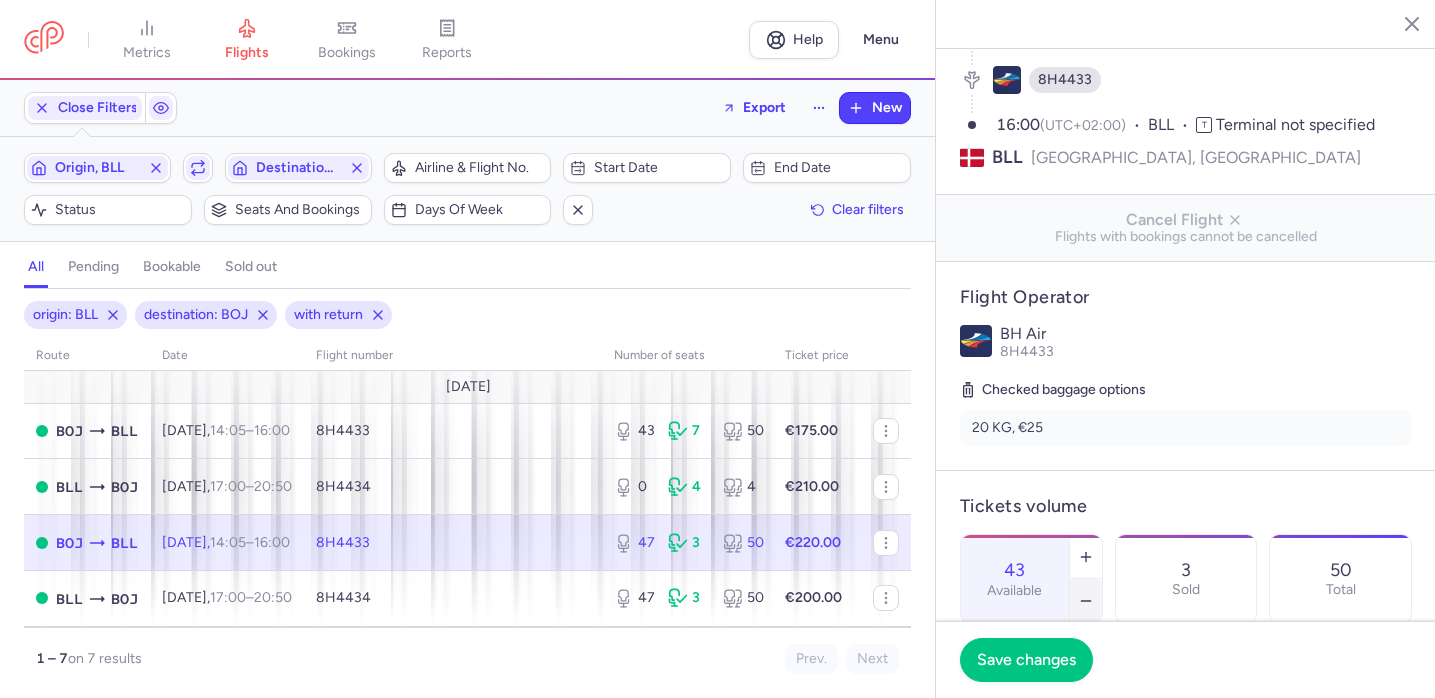 click at bounding box center [1086, 601] 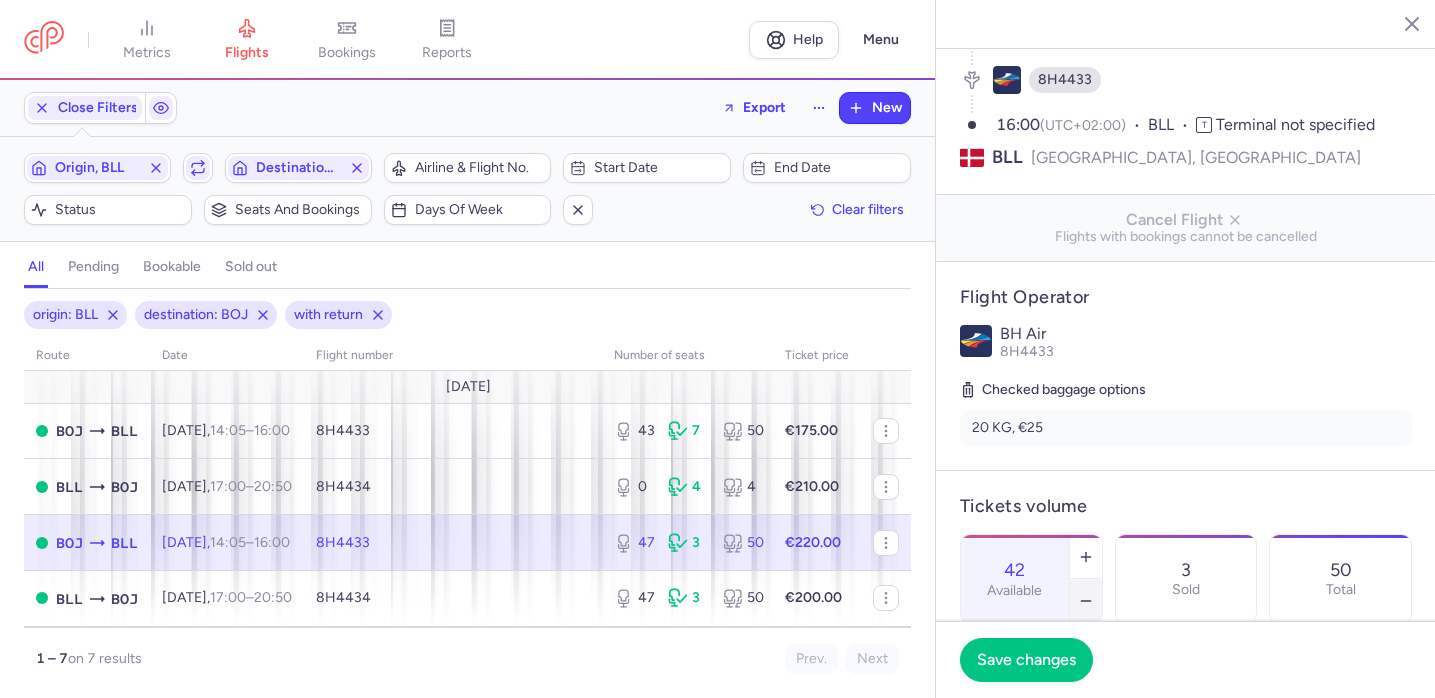 click at bounding box center [1086, 601] 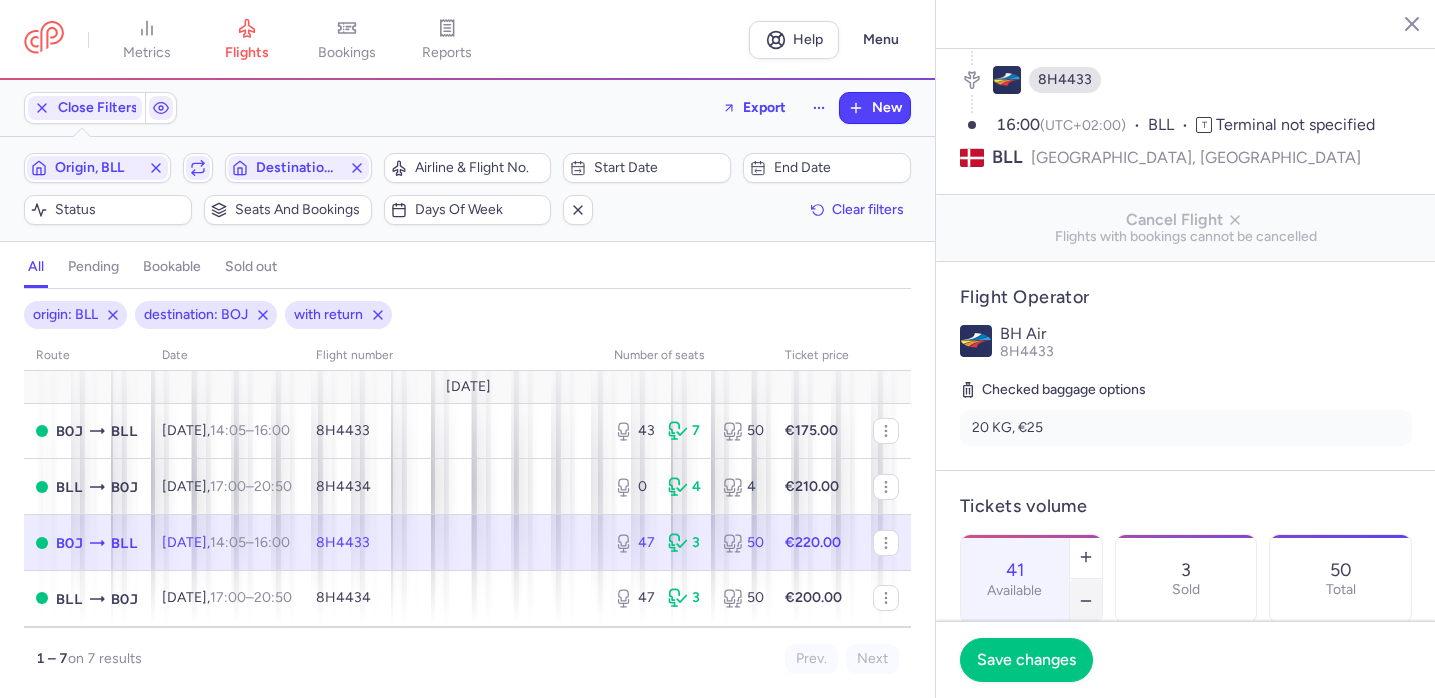 click at bounding box center [1086, 601] 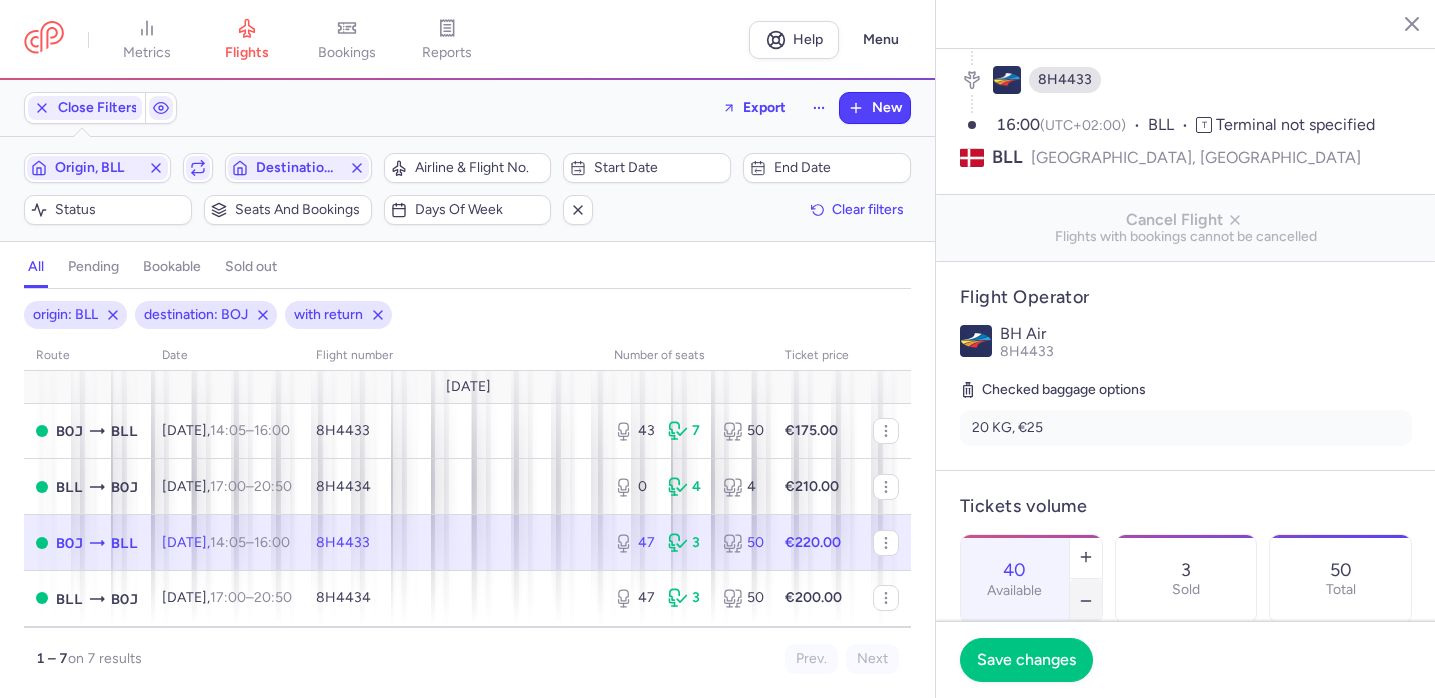 click at bounding box center [1086, 601] 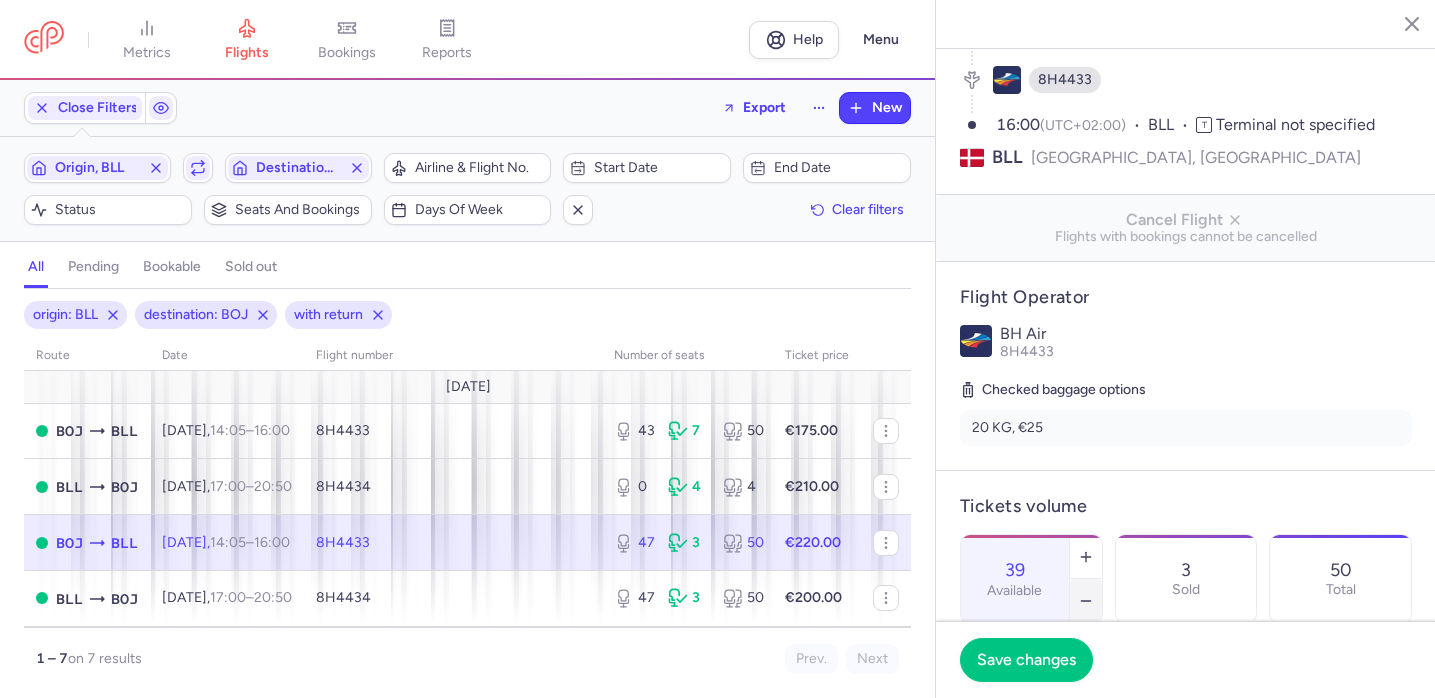 click at bounding box center (1086, 601) 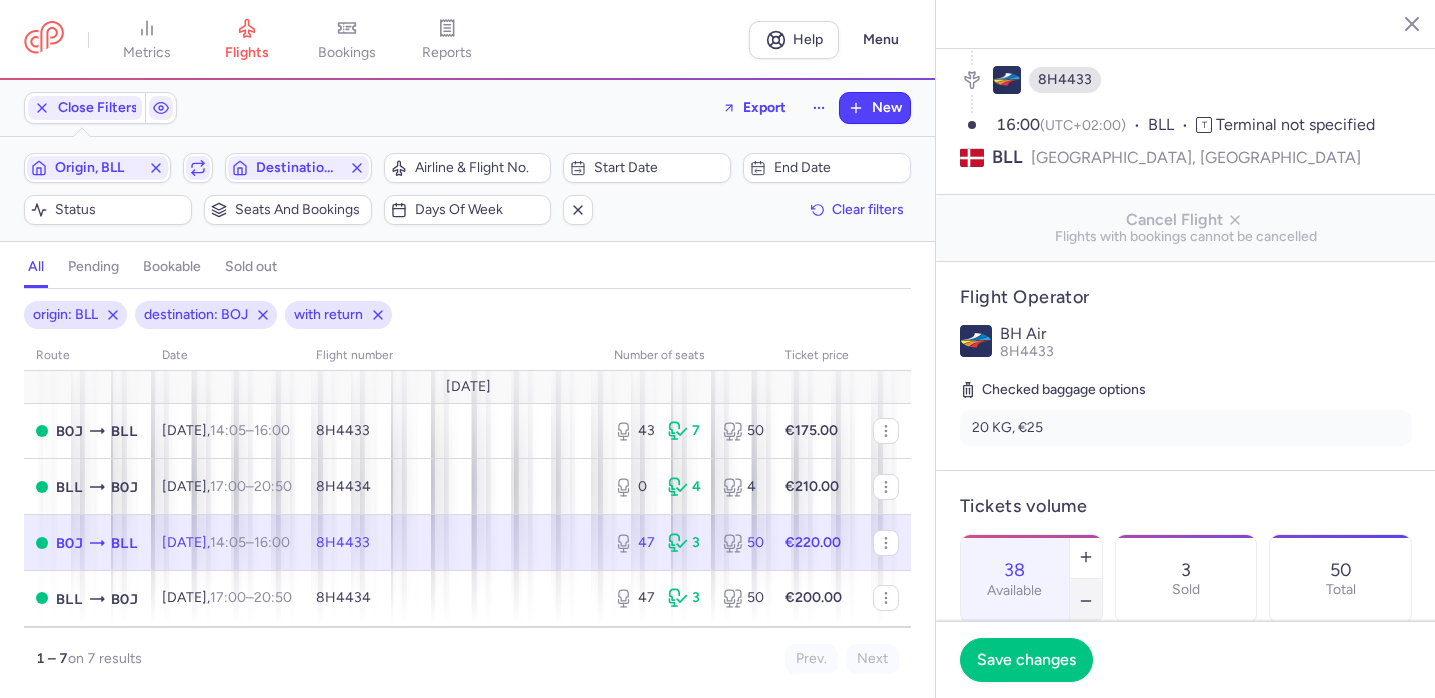 click at bounding box center (1086, 601) 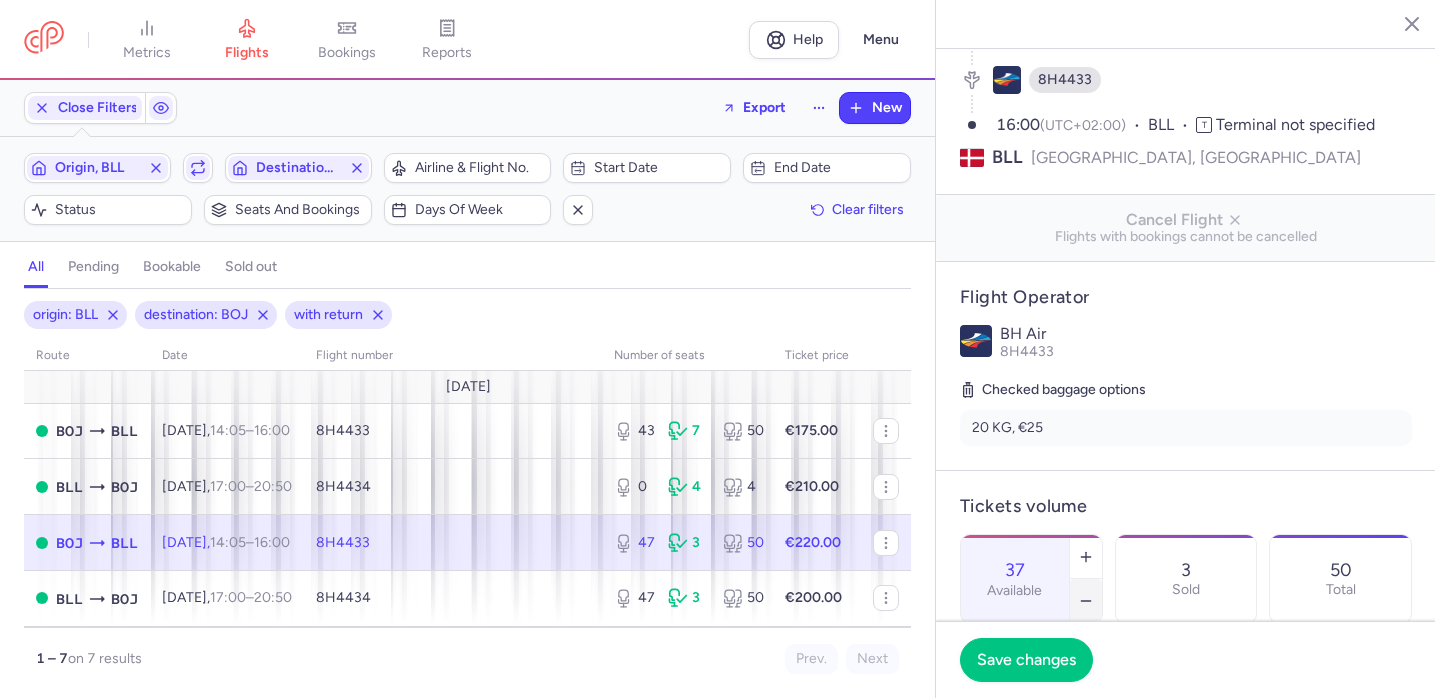 click at bounding box center [1086, 601] 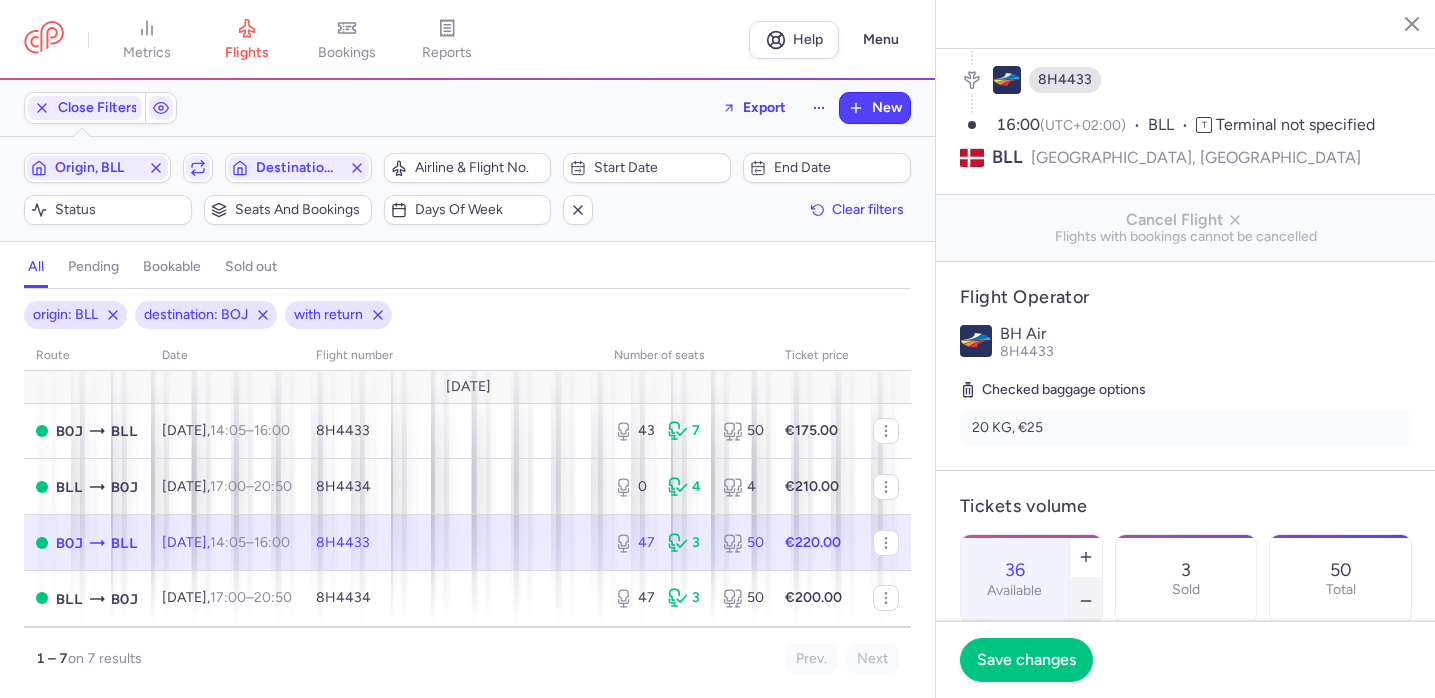 click at bounding box center (1086, 601) 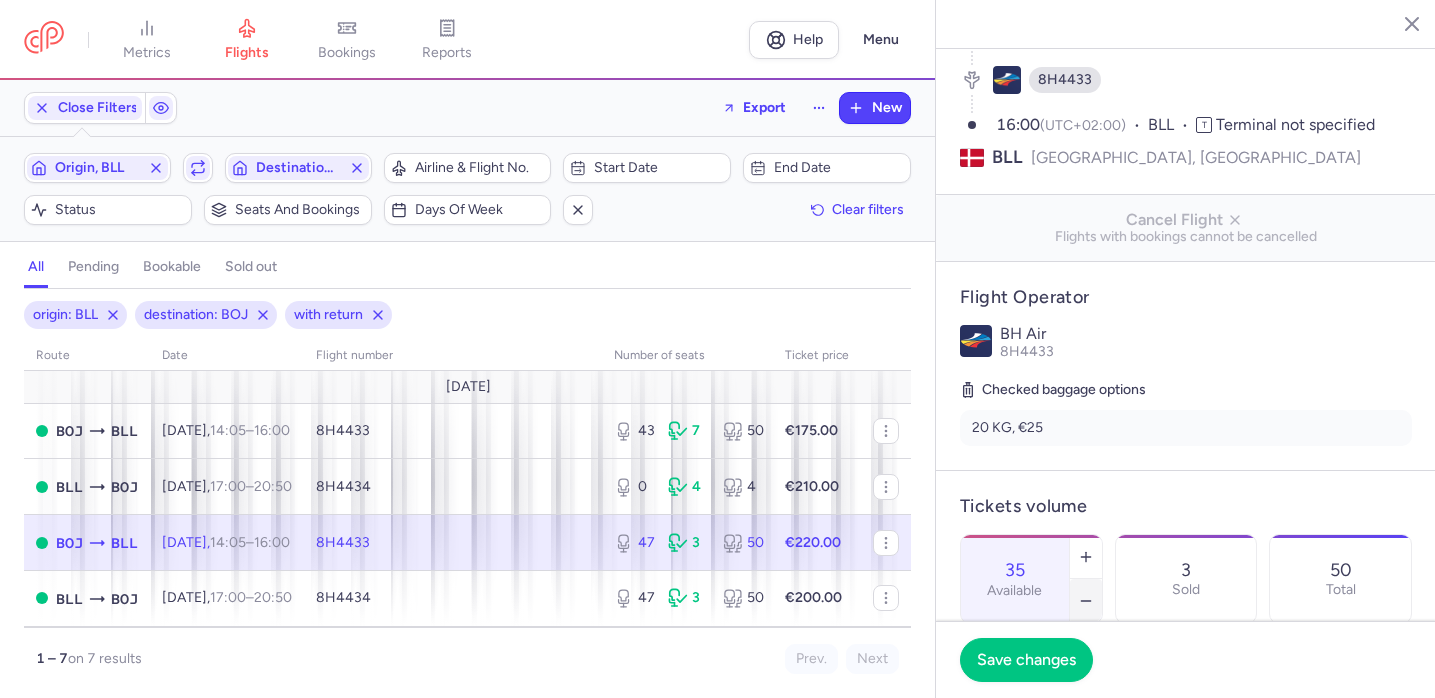 click at bounding box center [1086, 601] 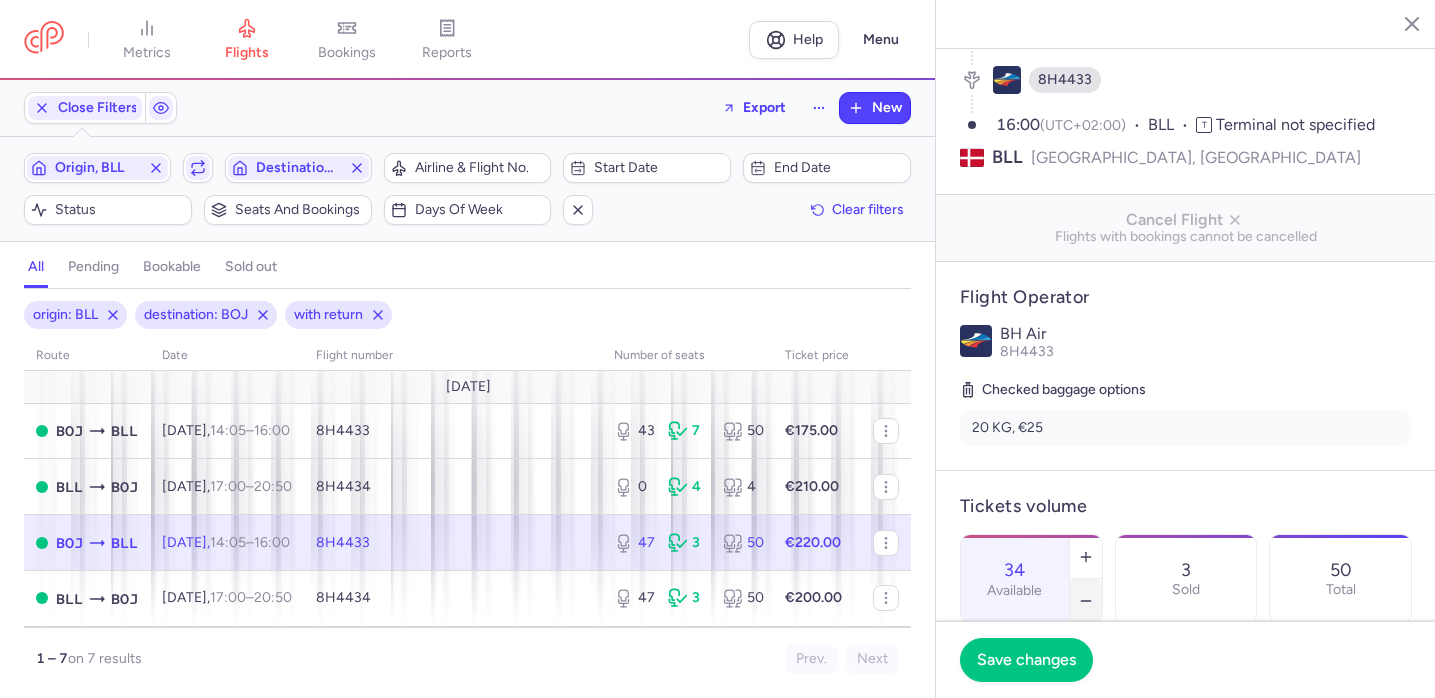 click at bounding box center [1086, 601] 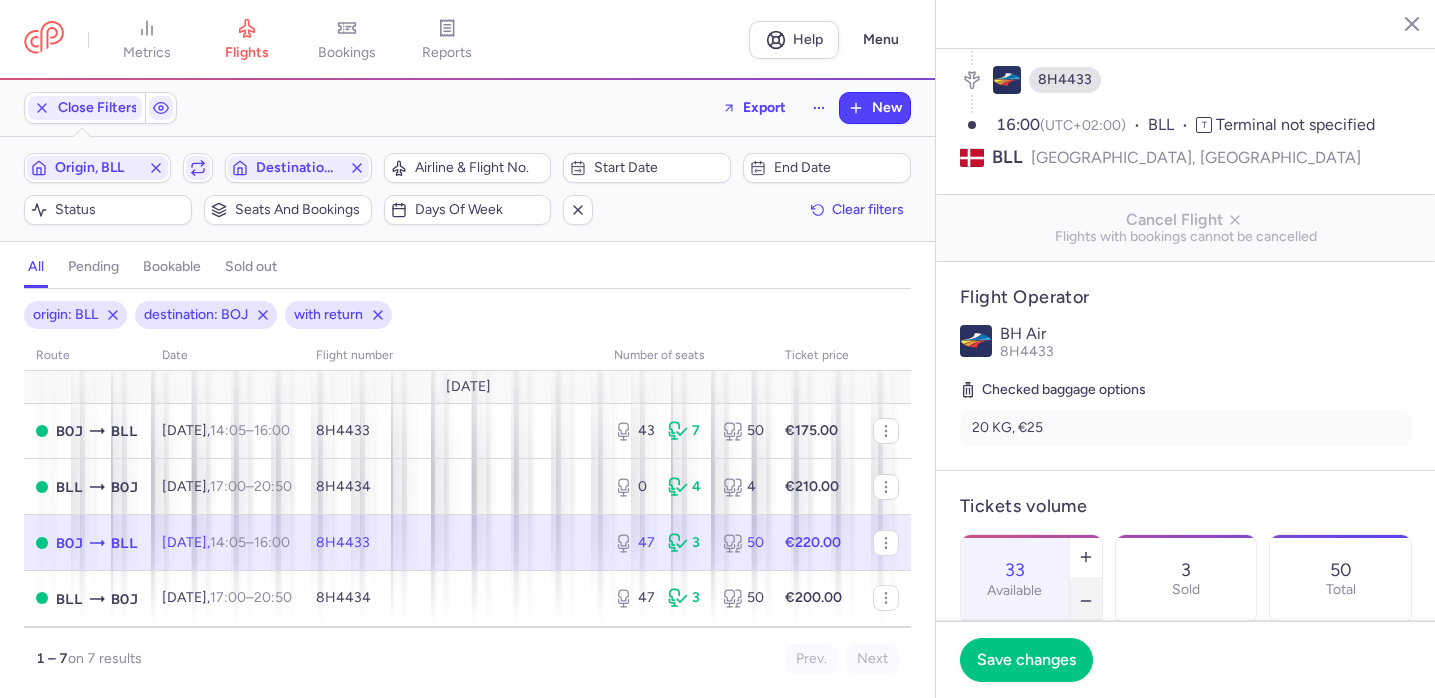 click at bounding box center (1086, 601) 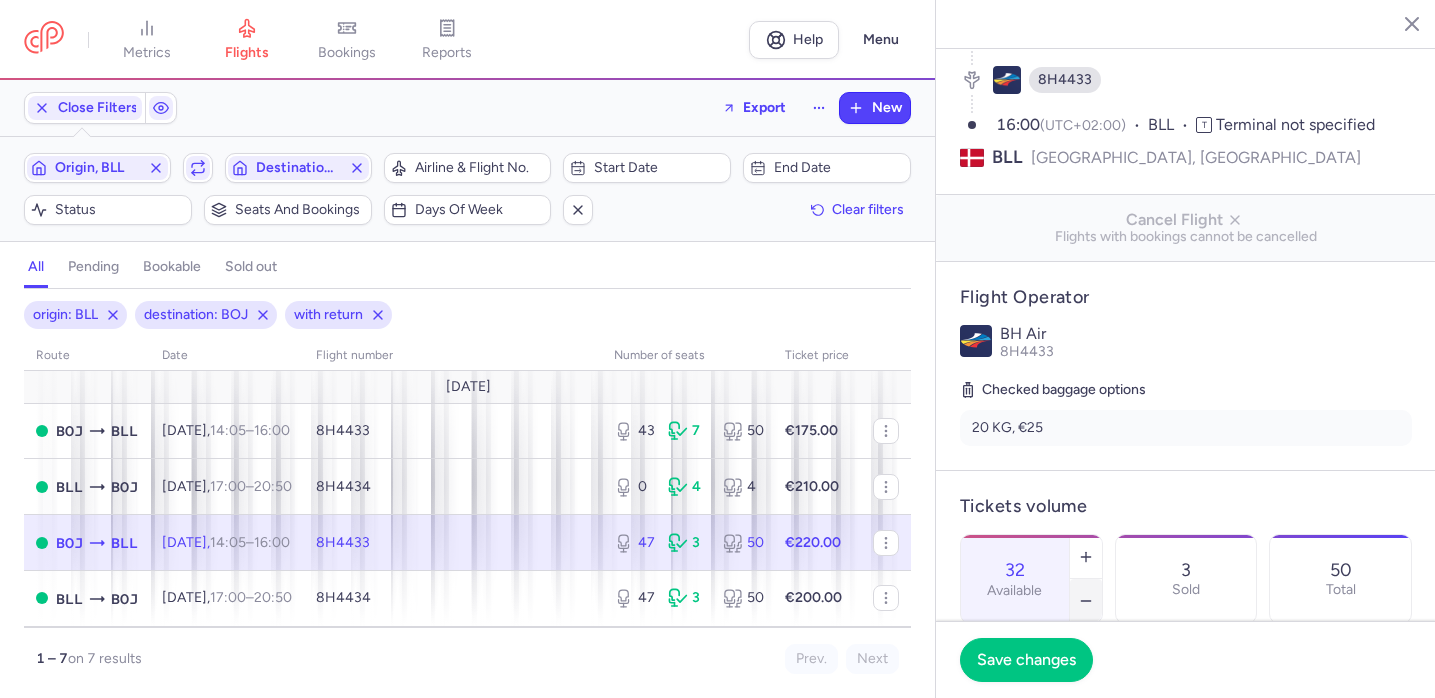 click at bounding box center (1086, 601) 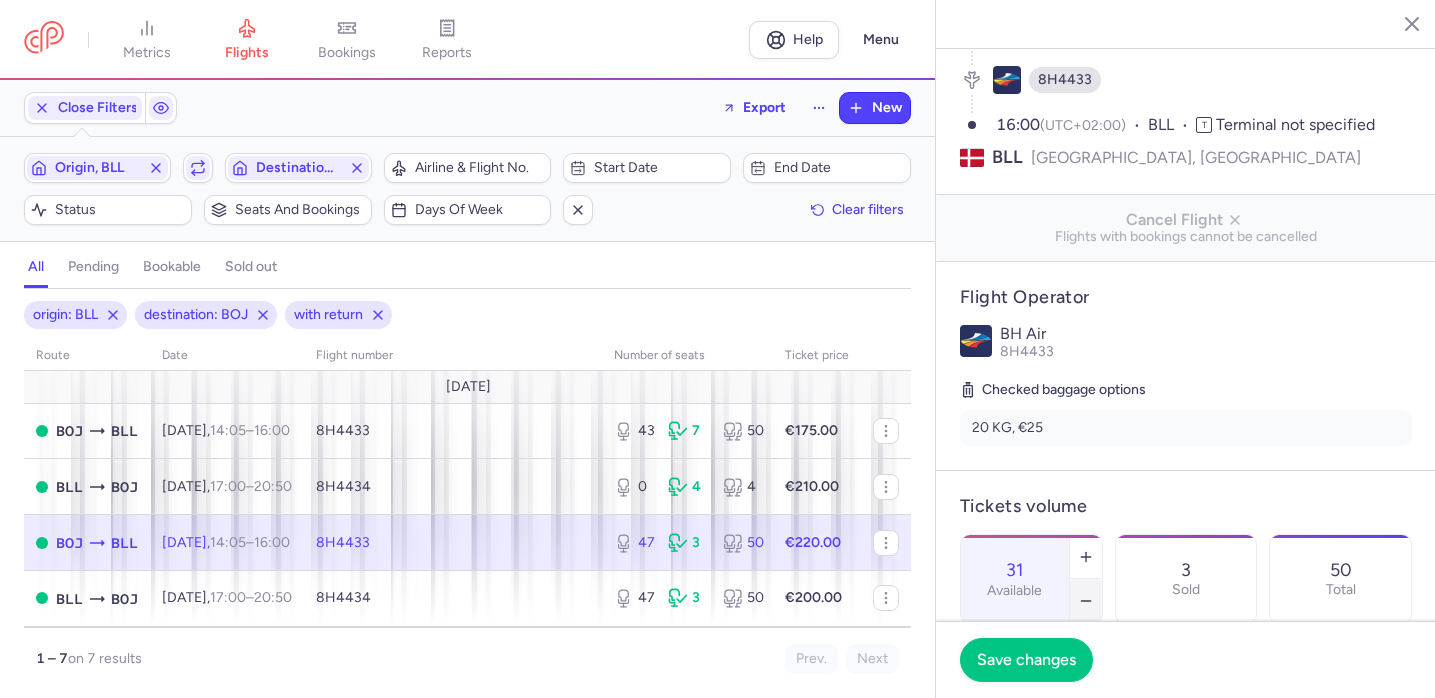 click at bounding box center [1086, 601] 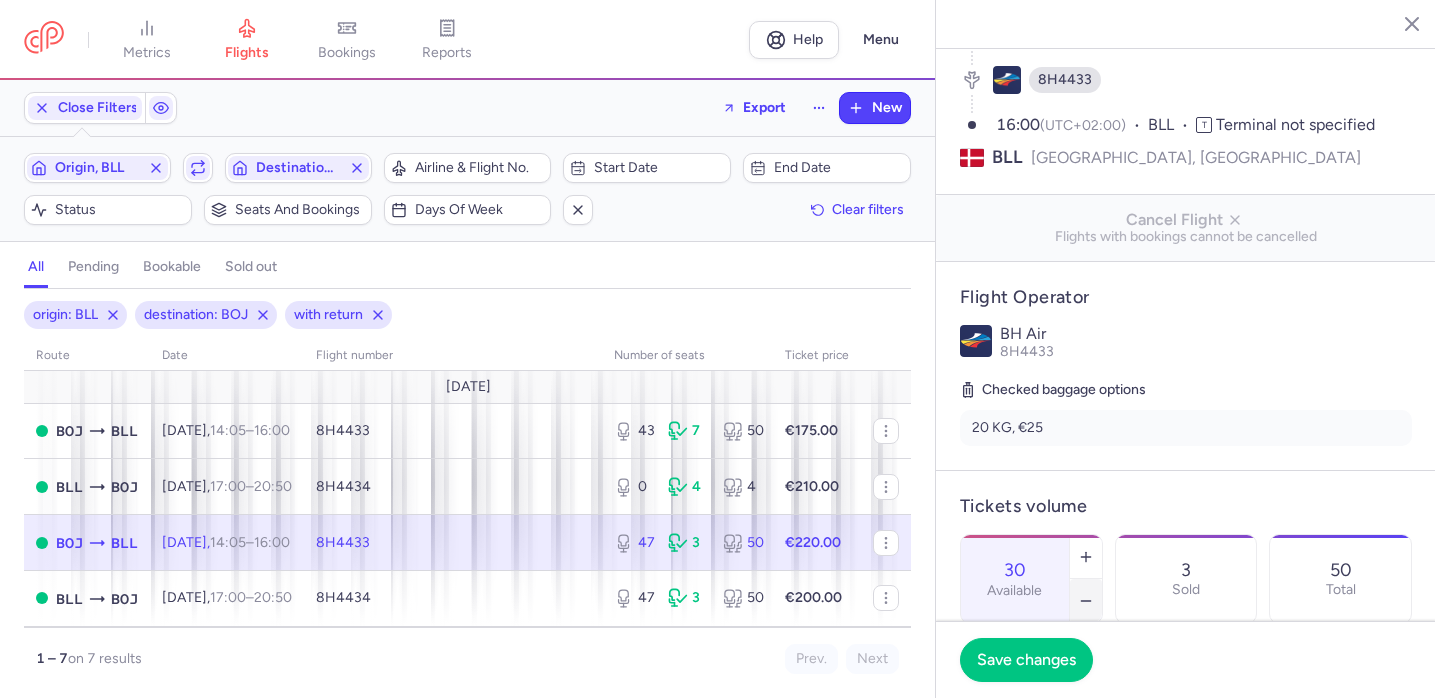 click at bounding box center [1086, 601] 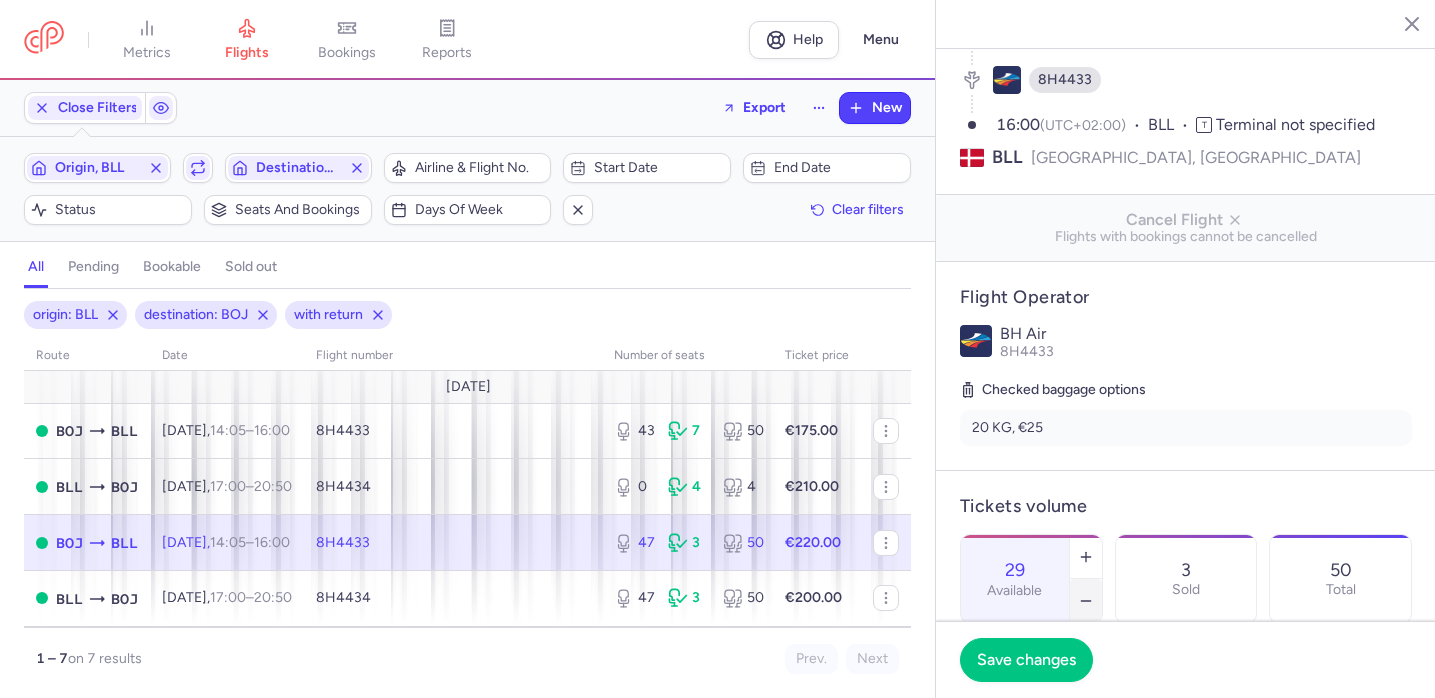 click at bounding box center [1086, 601] 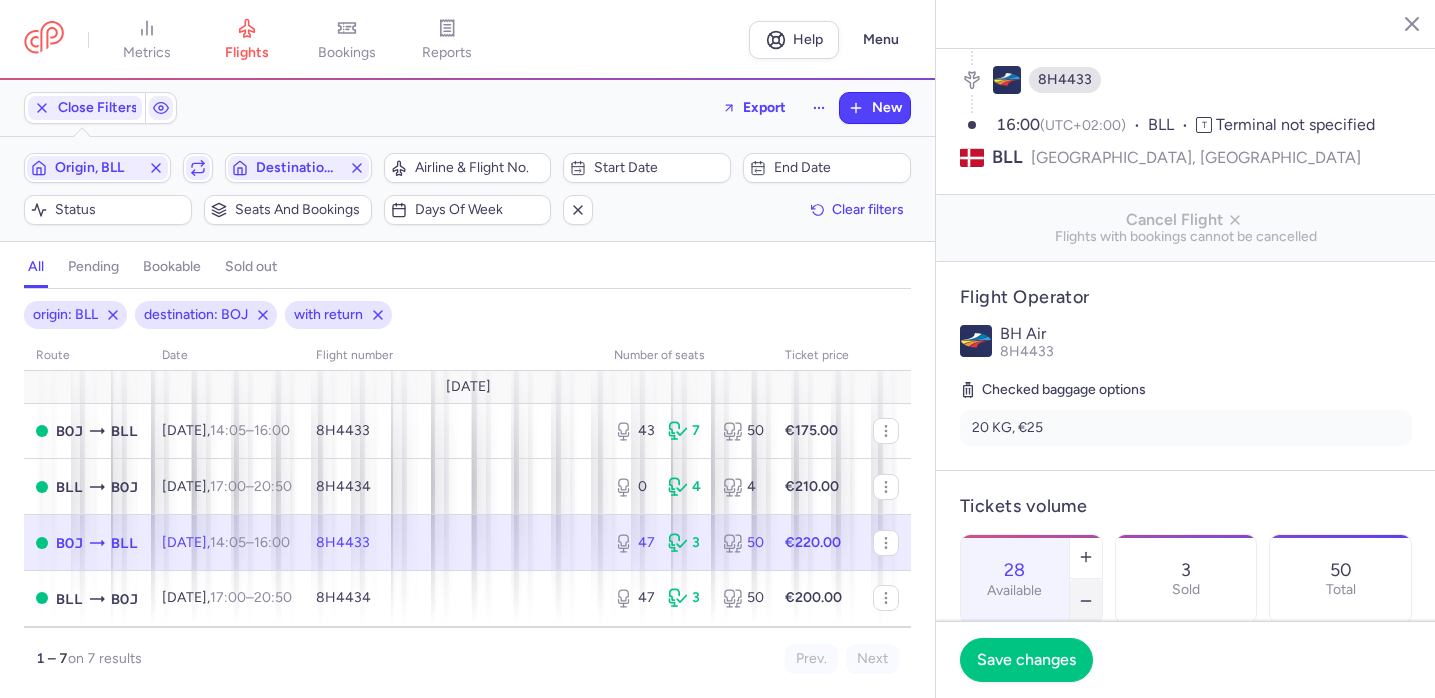 click at bounding box center [1086, 601] 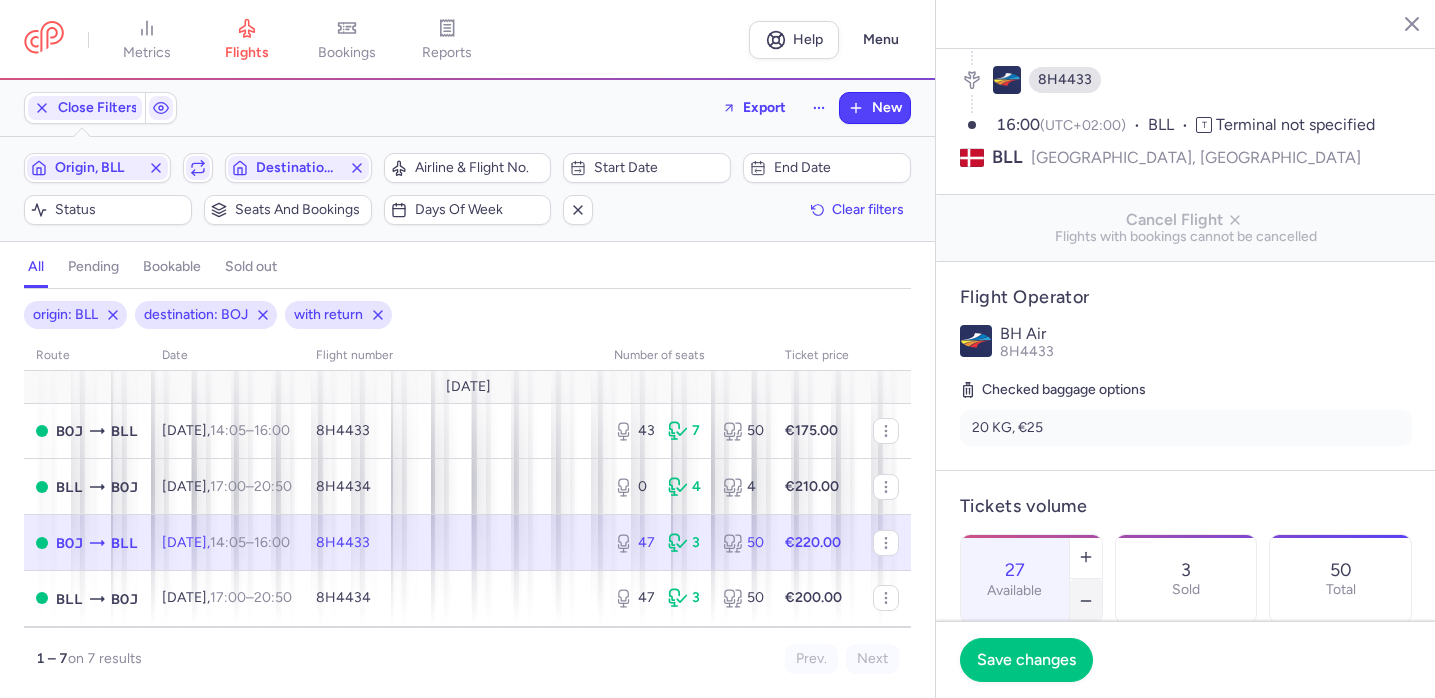 click at bounding box center (1086, 601) 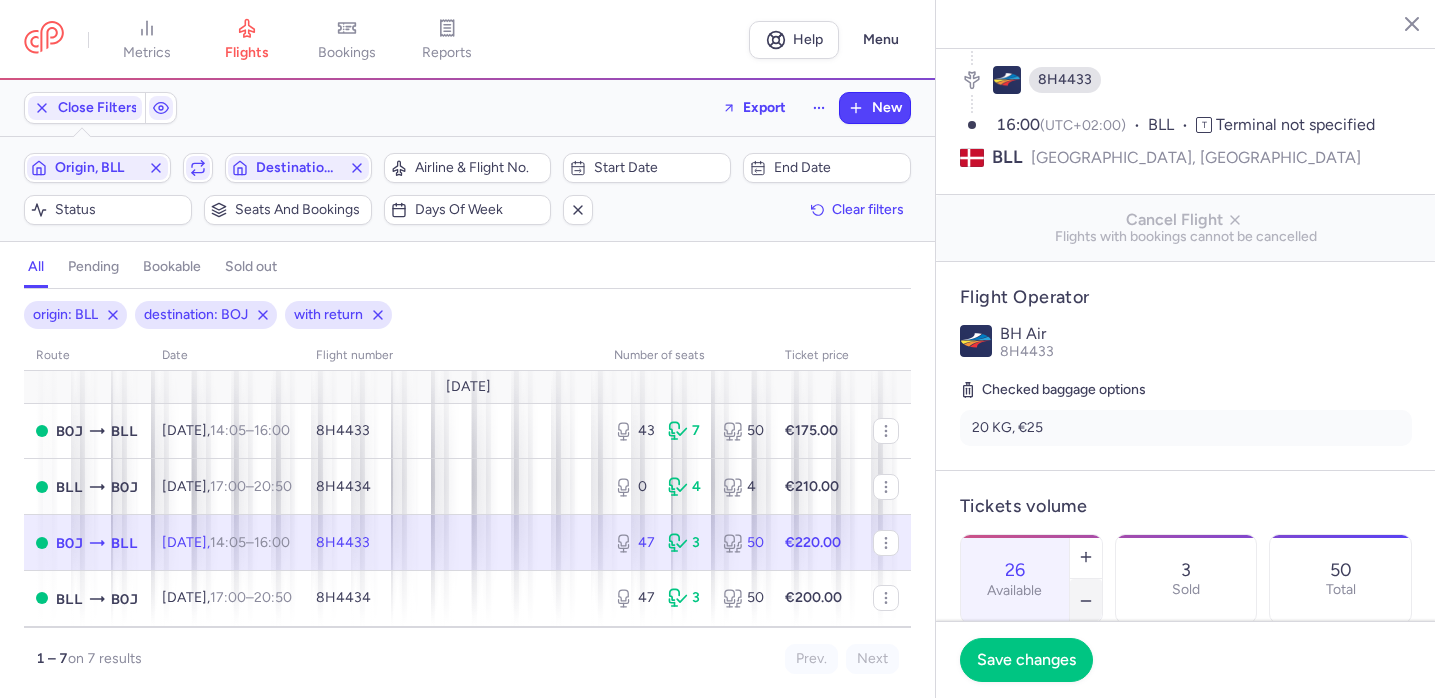 click at bounding box center [1086, 601] 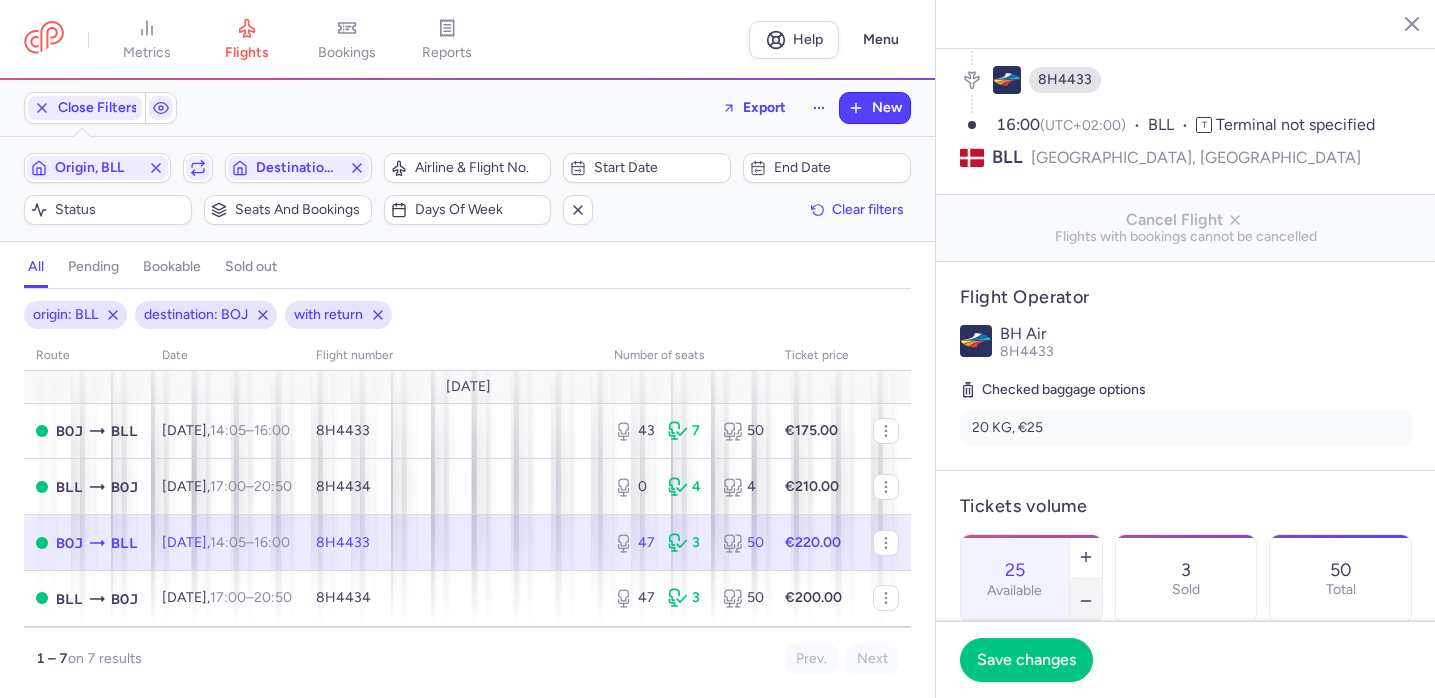 click at bounding box center (1086, 601) 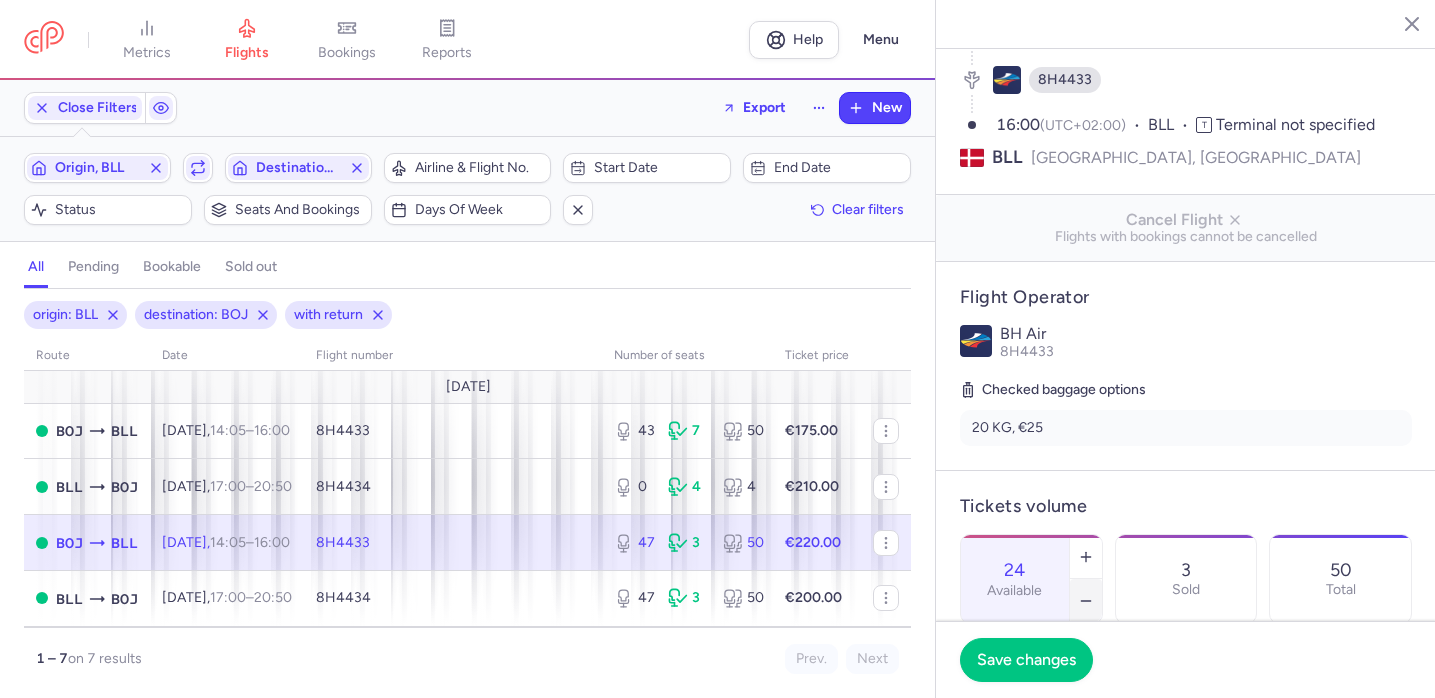 click at bounding box center (1086, 601) 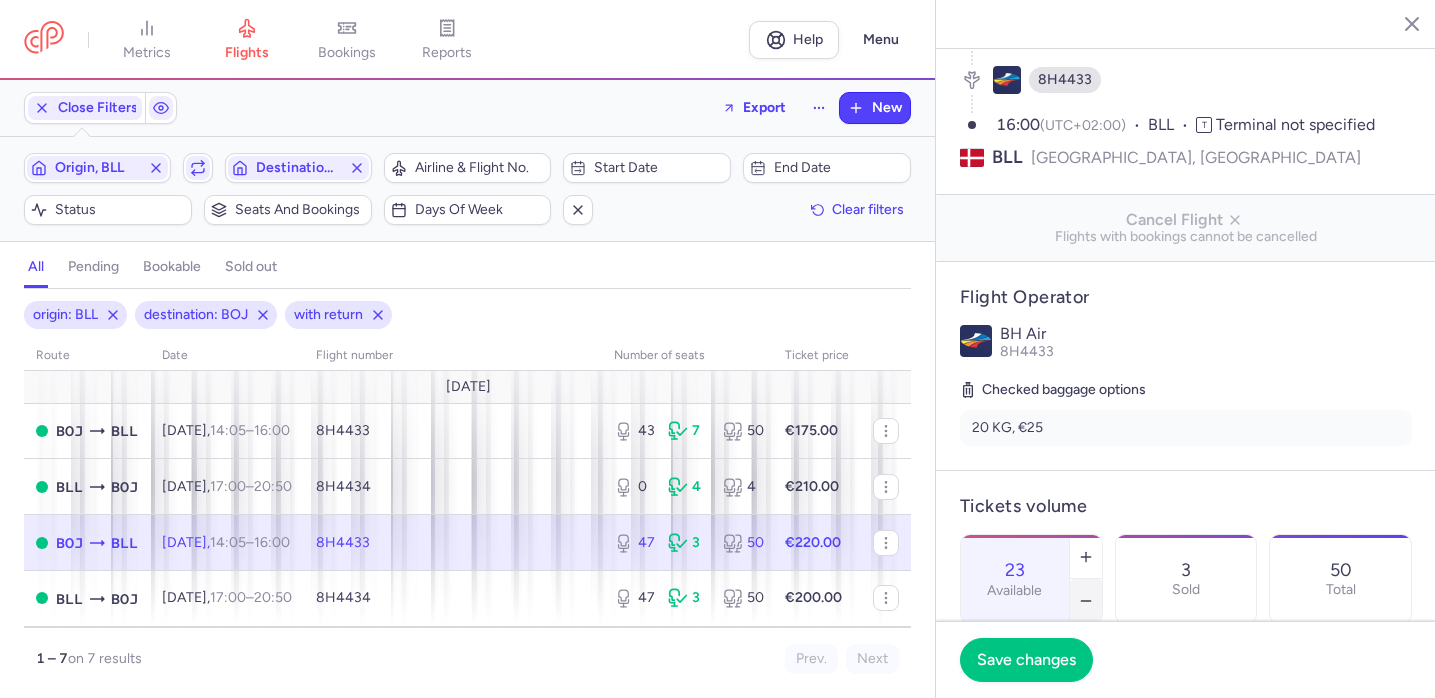click at bounding box center (1086, 601) 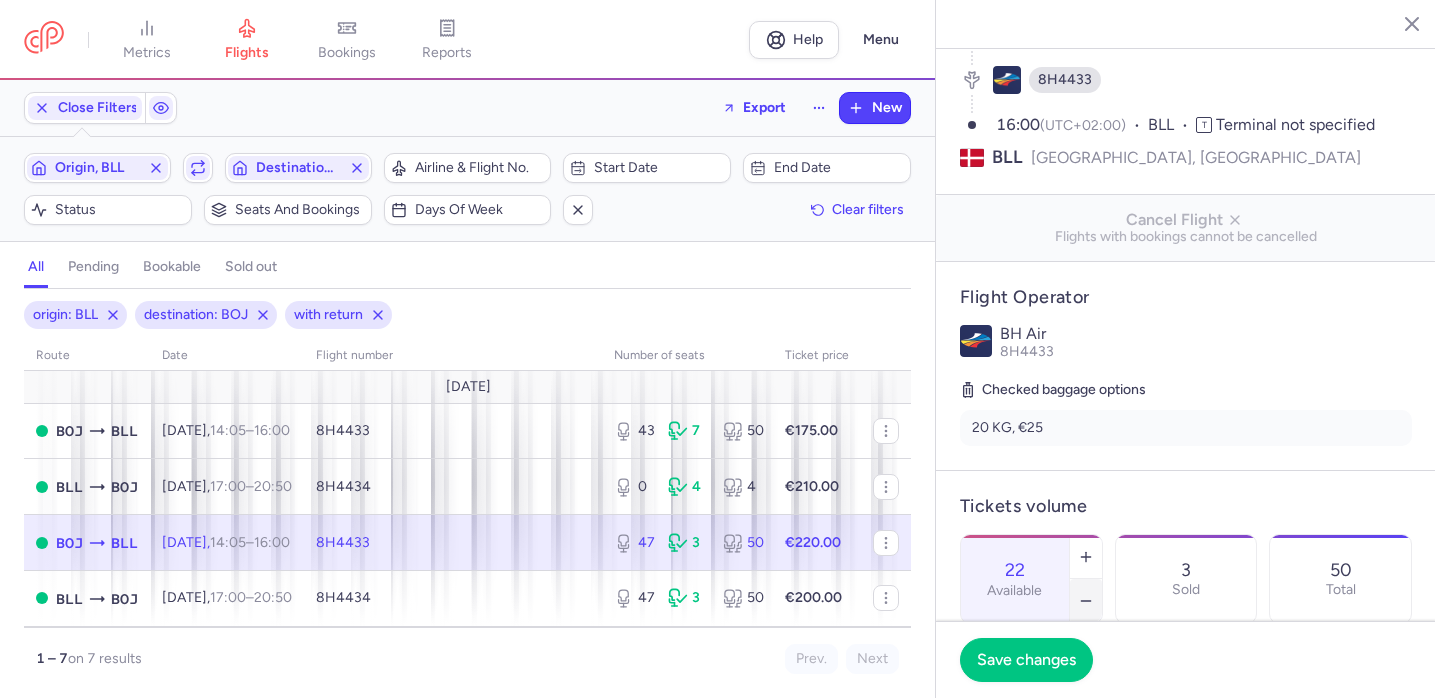 click at bounding box center [1086, 601] 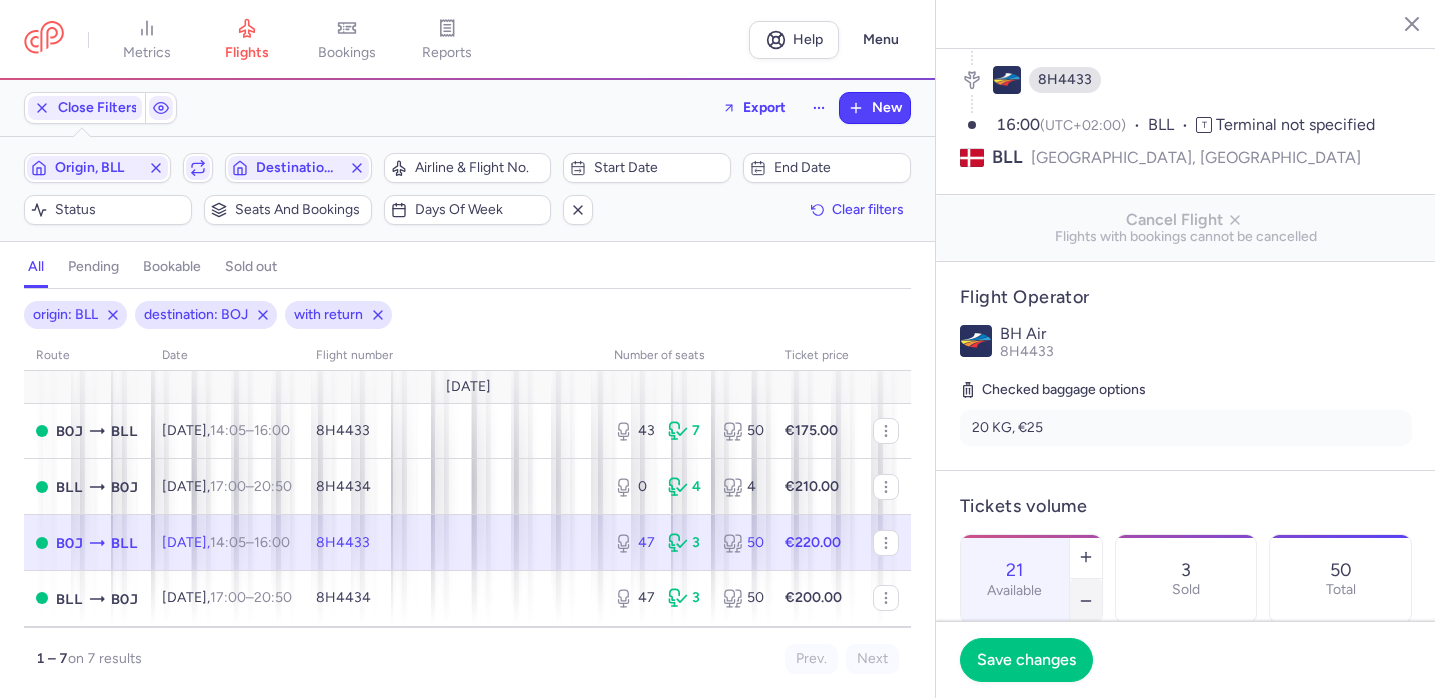 click at bounding box center (1086, 601) 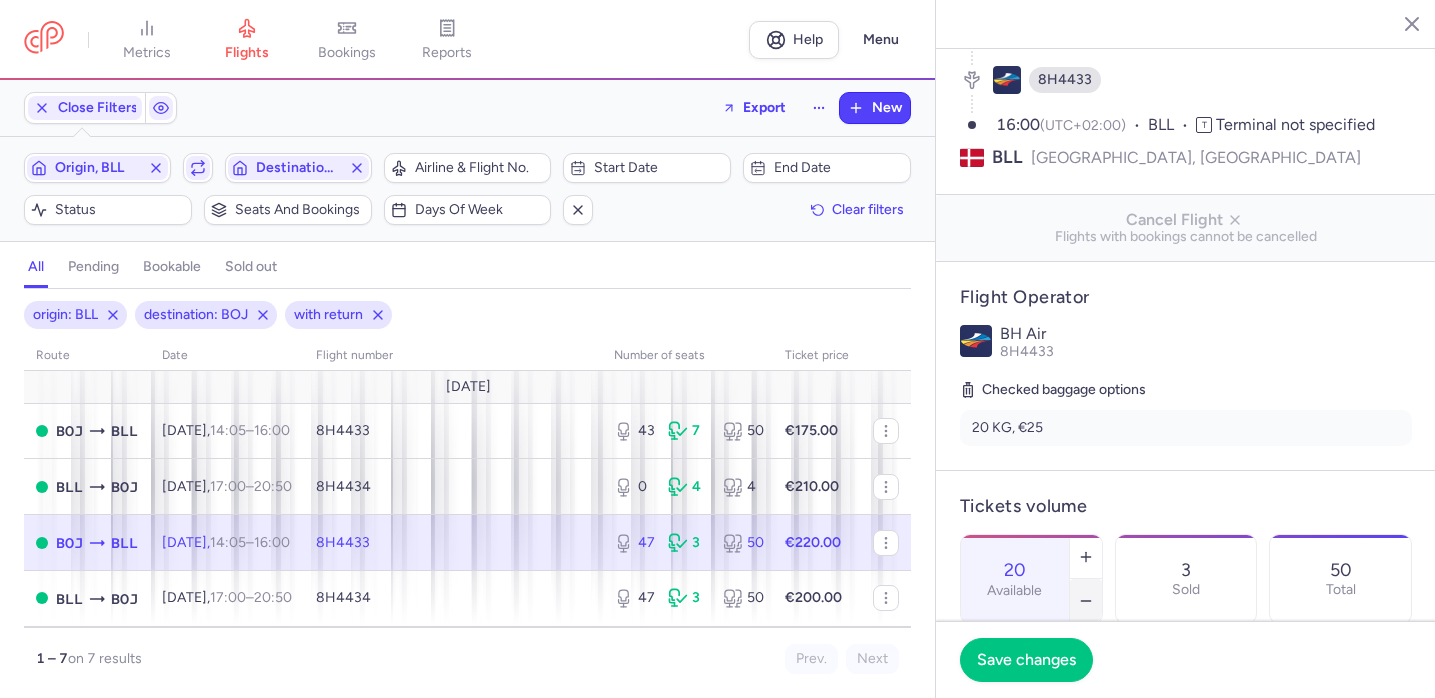 click at bounding box center [1086, 601] 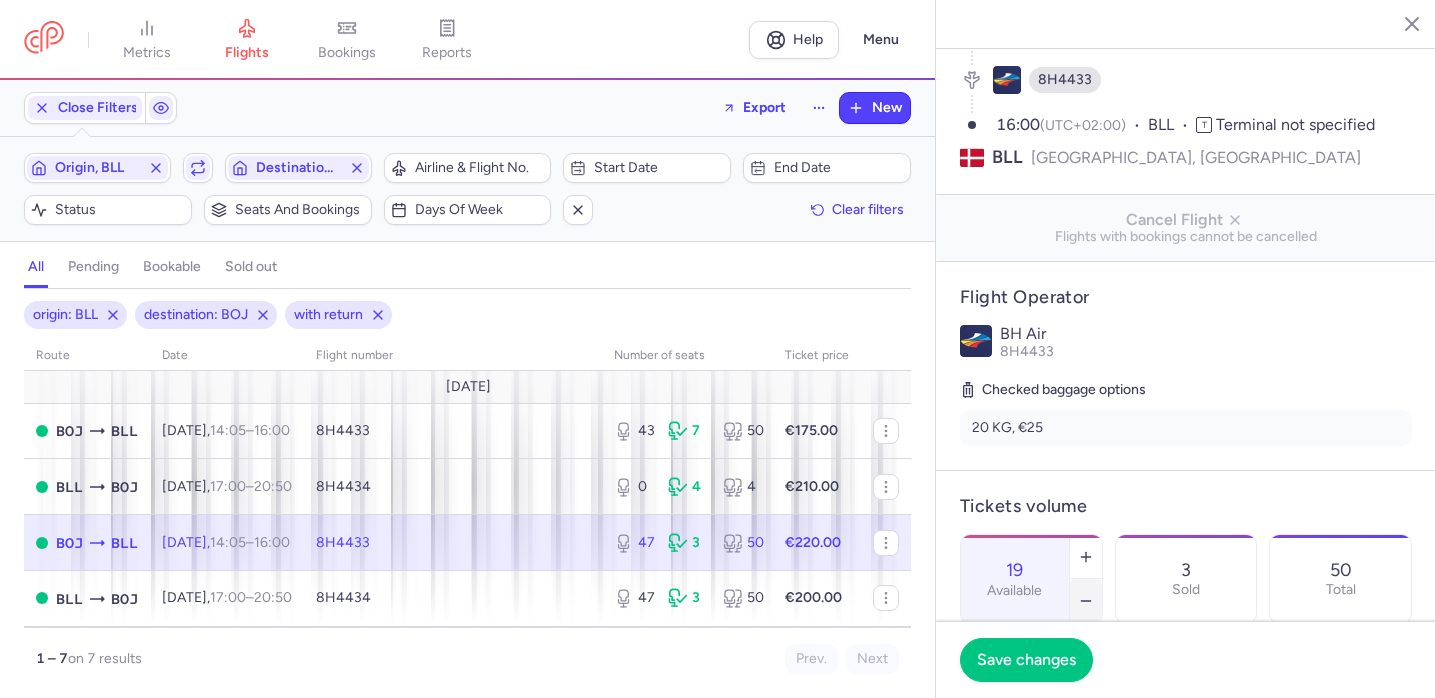 click at bounding box center [1086, 601] 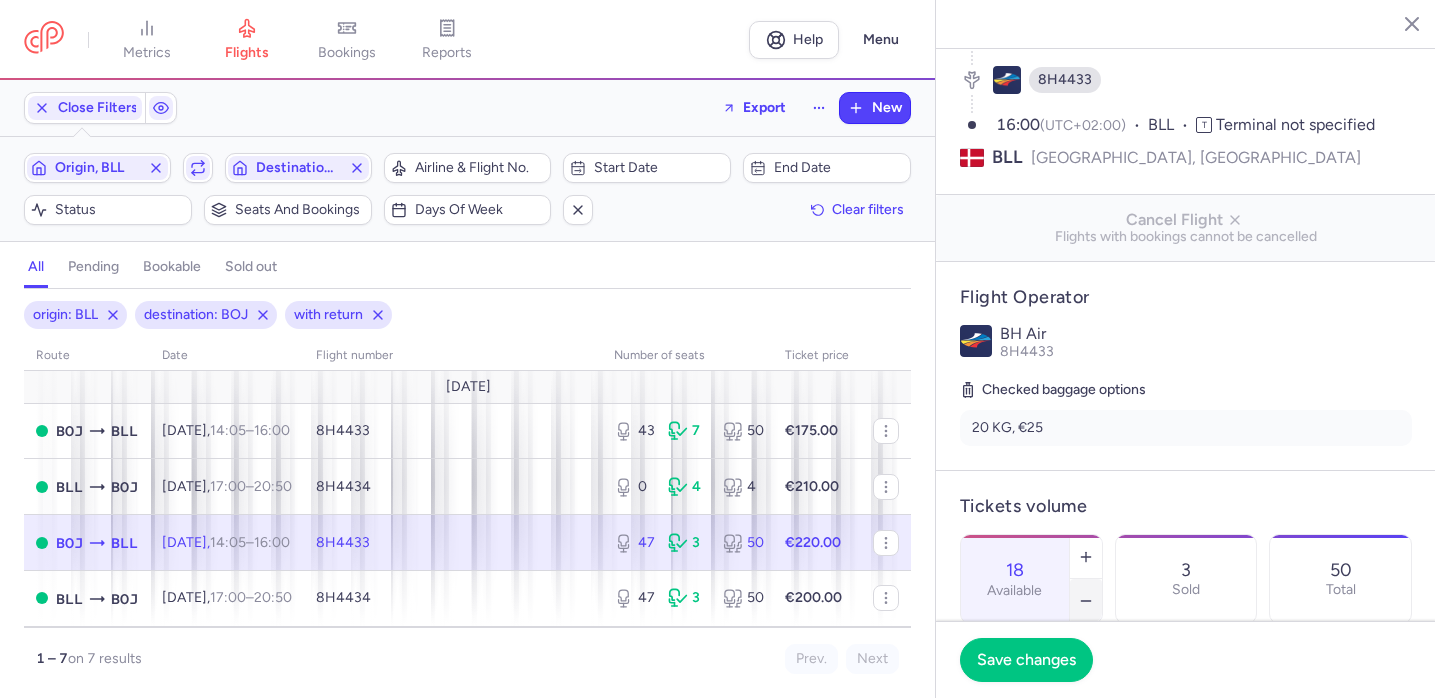 click at bounding box center [1086, 601] 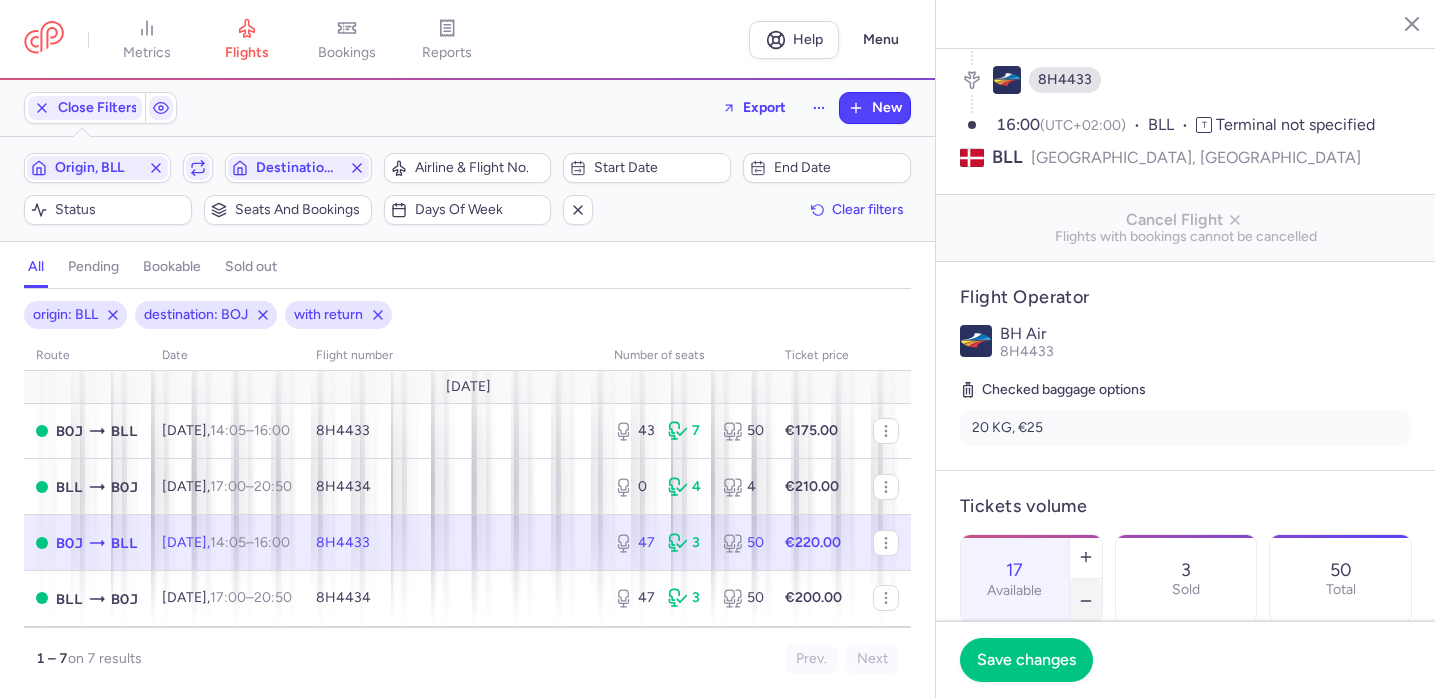 click at bounding box center (1086, 601) 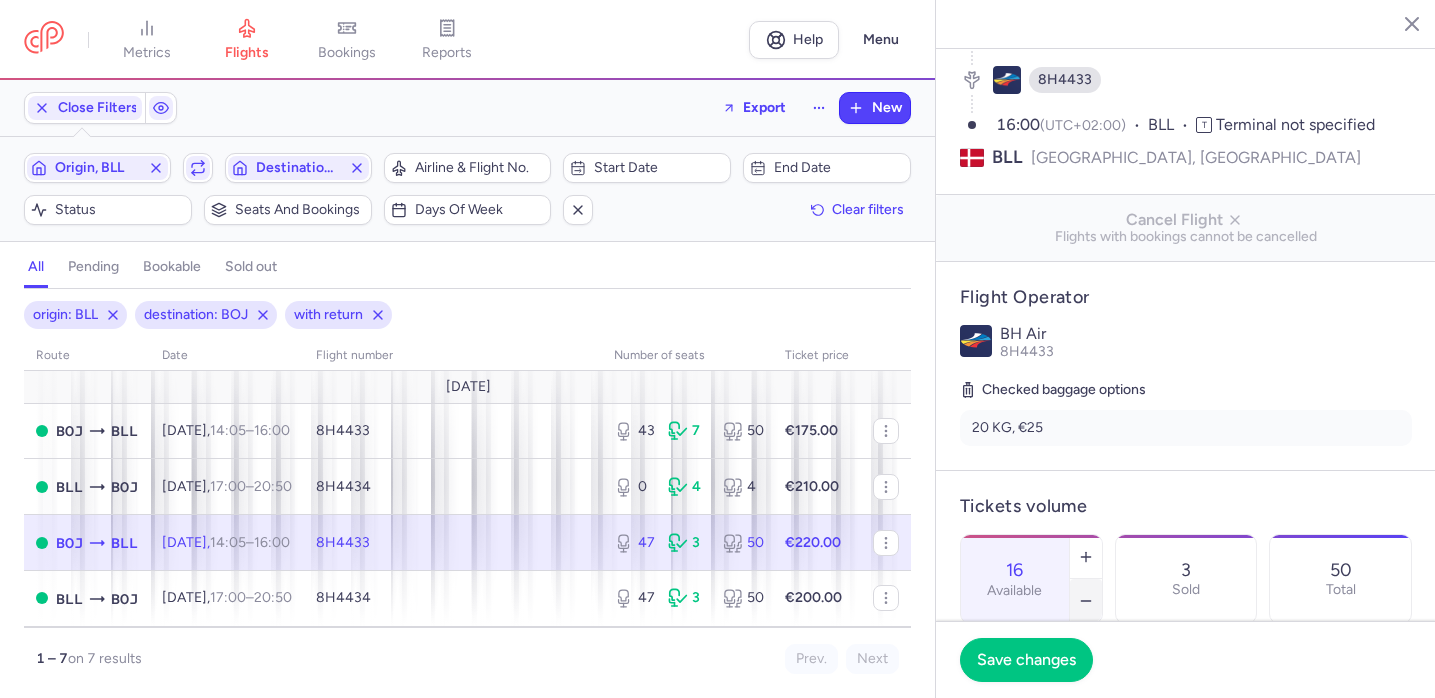 click at bounding box center [1086, 601] 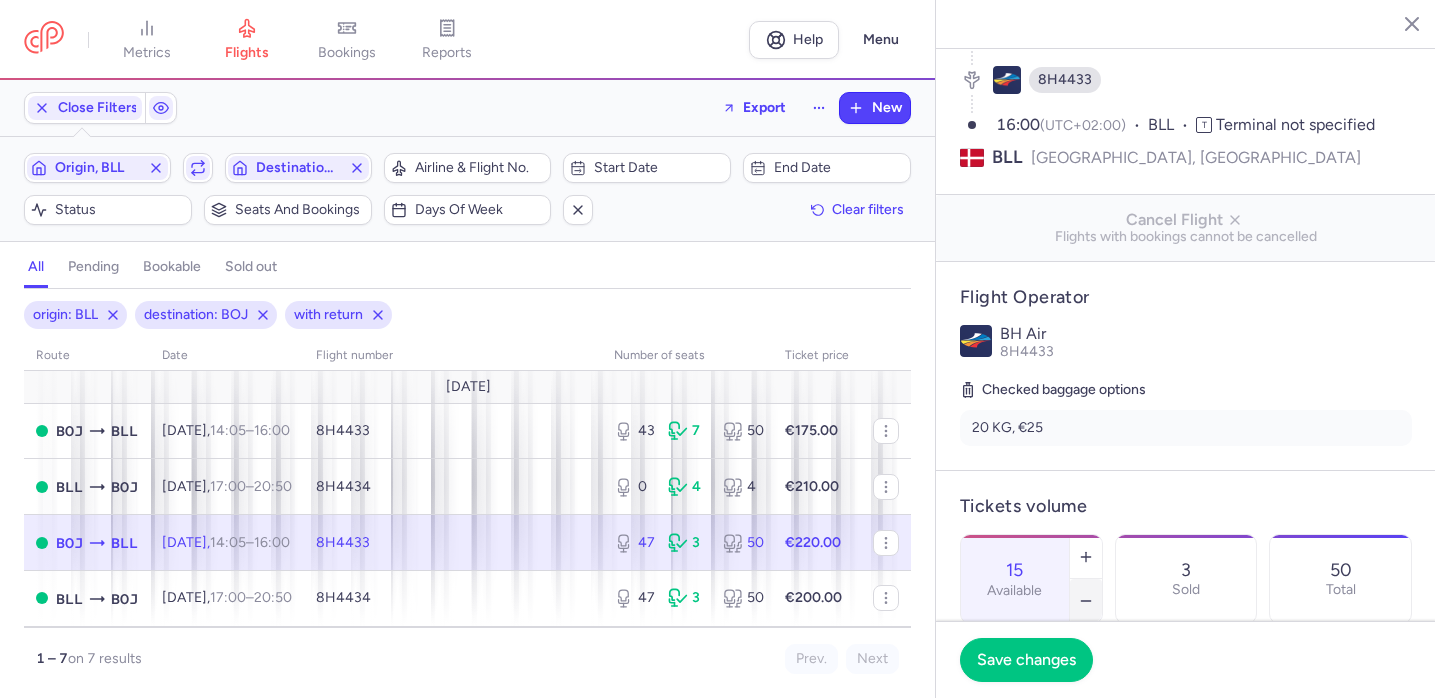 click at bounding box center (1086, 601) 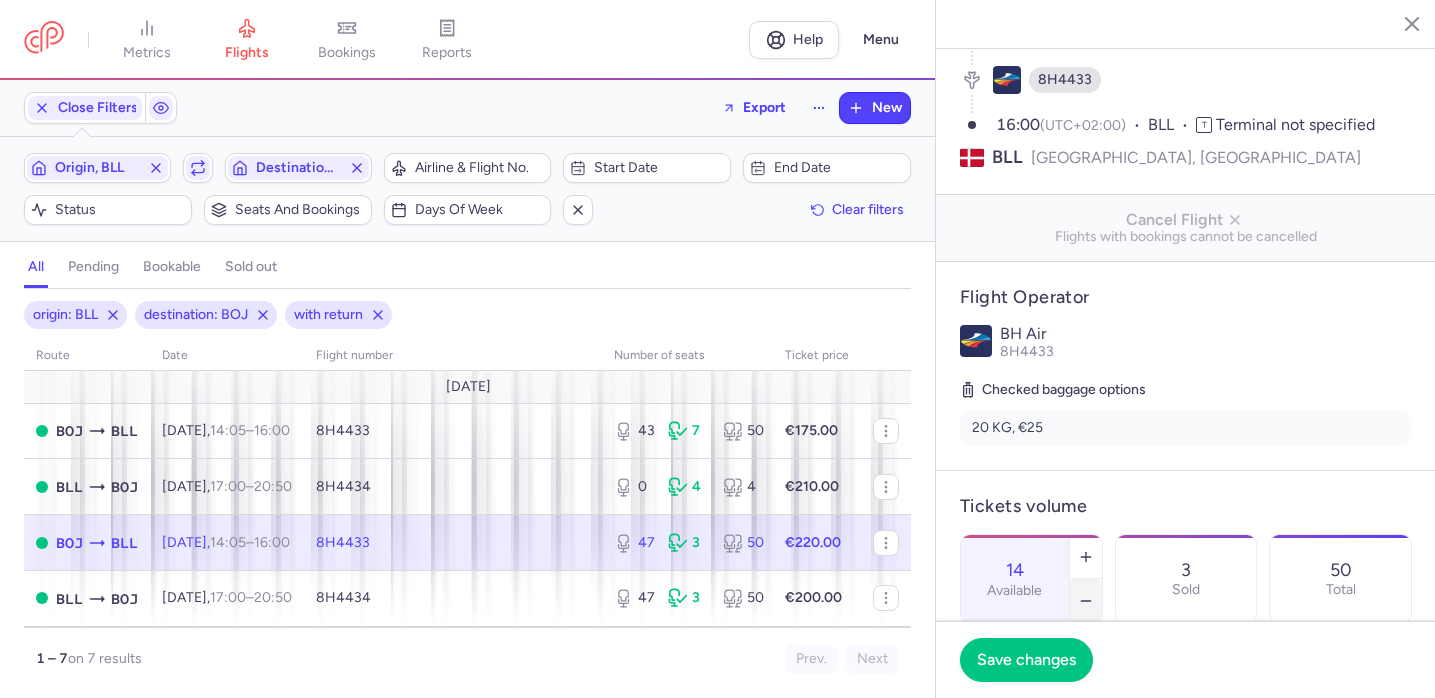 click at bounding box center (1086, 601) 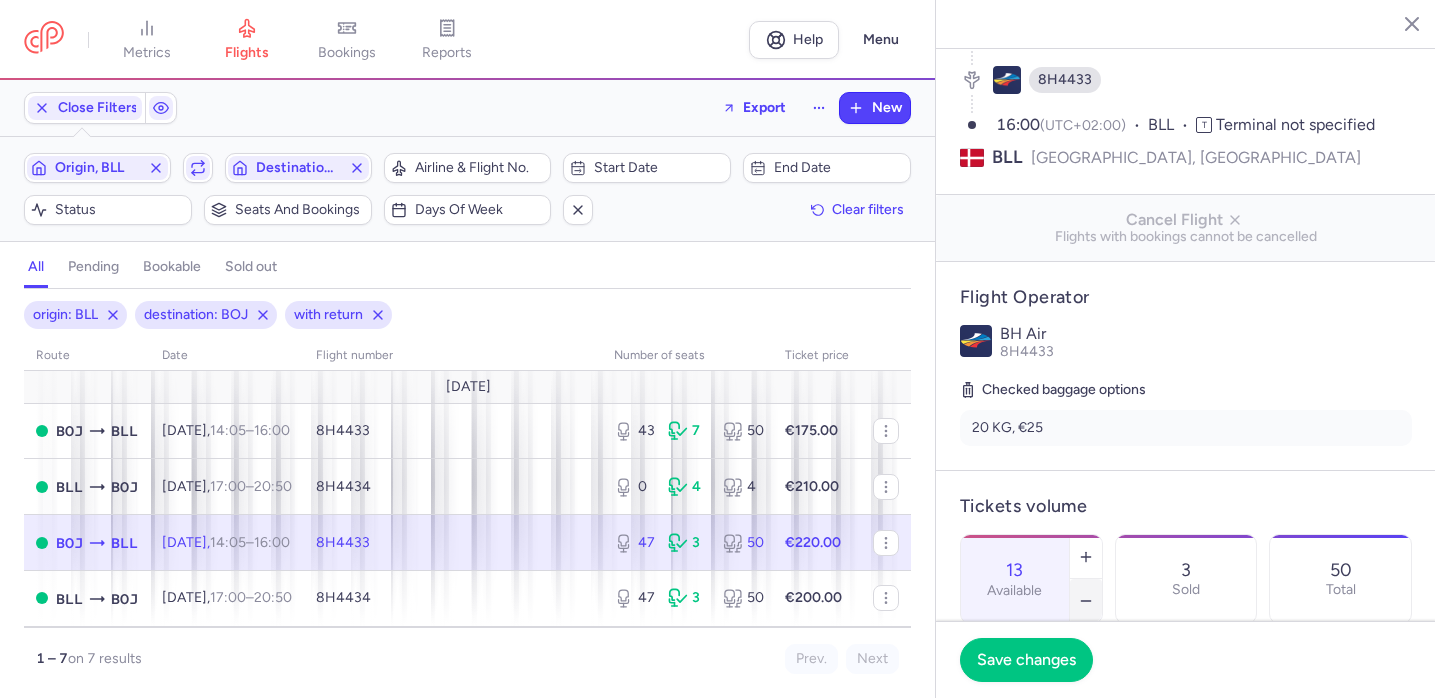 click at bounding box center [1086, 601] 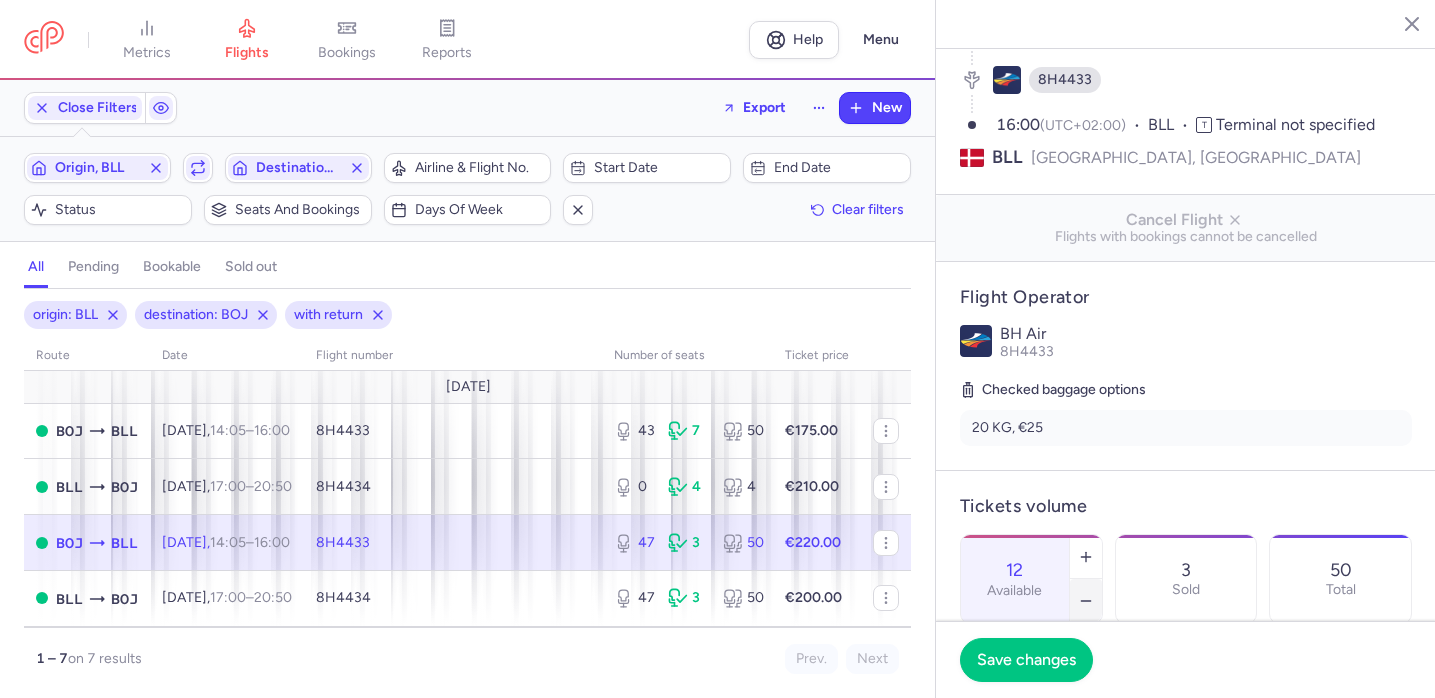 click at bounding box center [1086, 601] 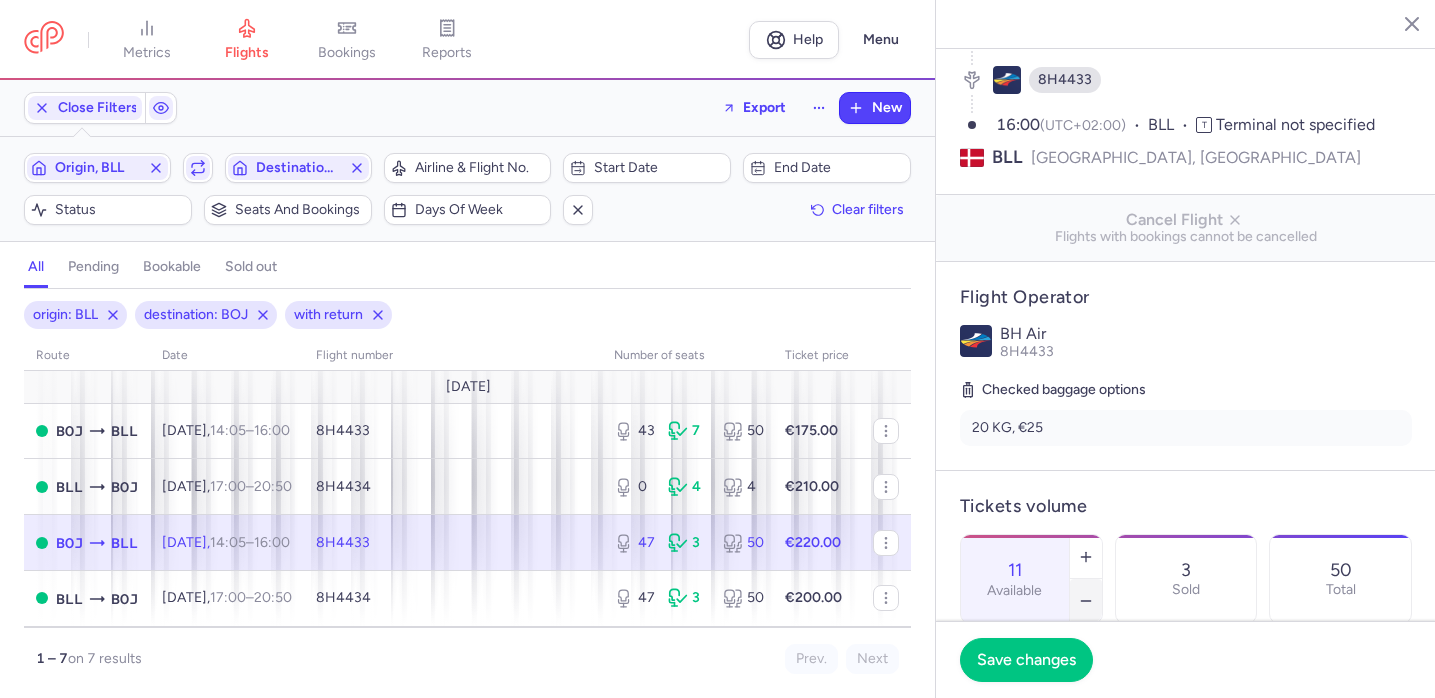 click at bounding box center [1086, 601] 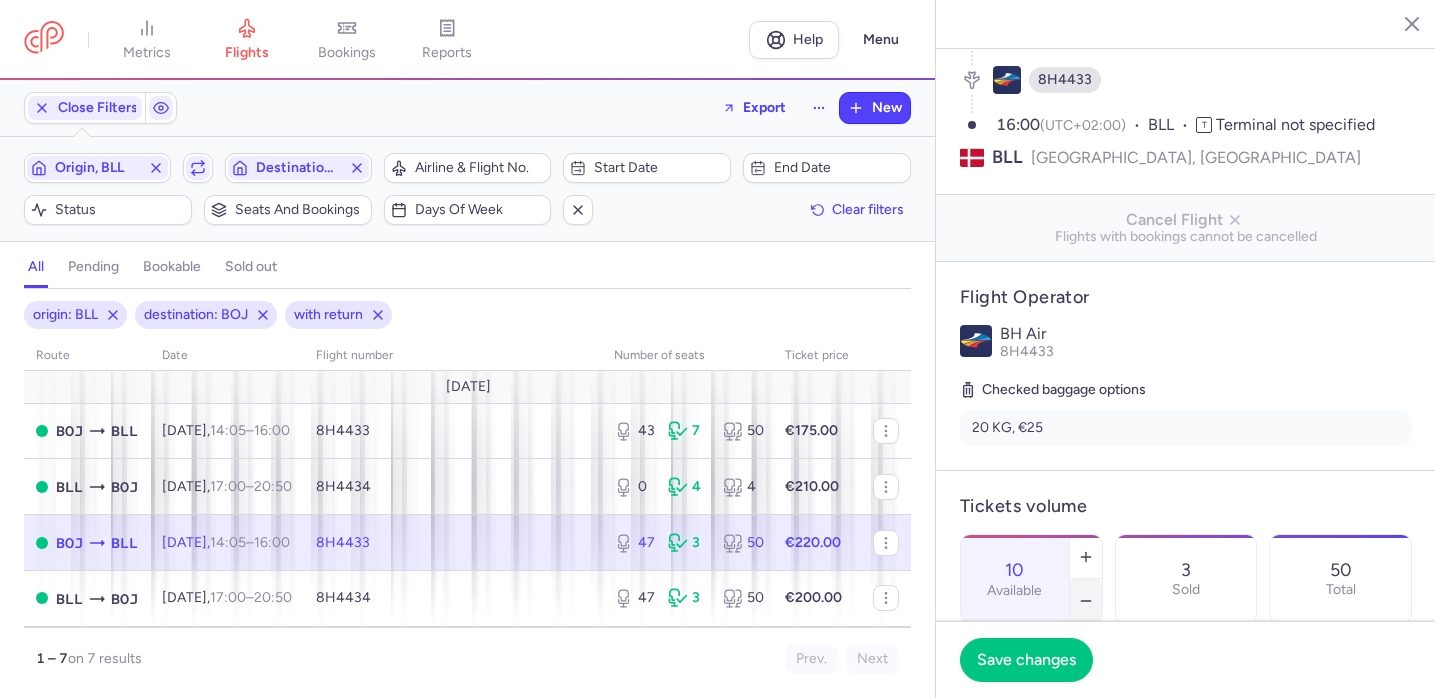 click at bounding box center [1086, 601] 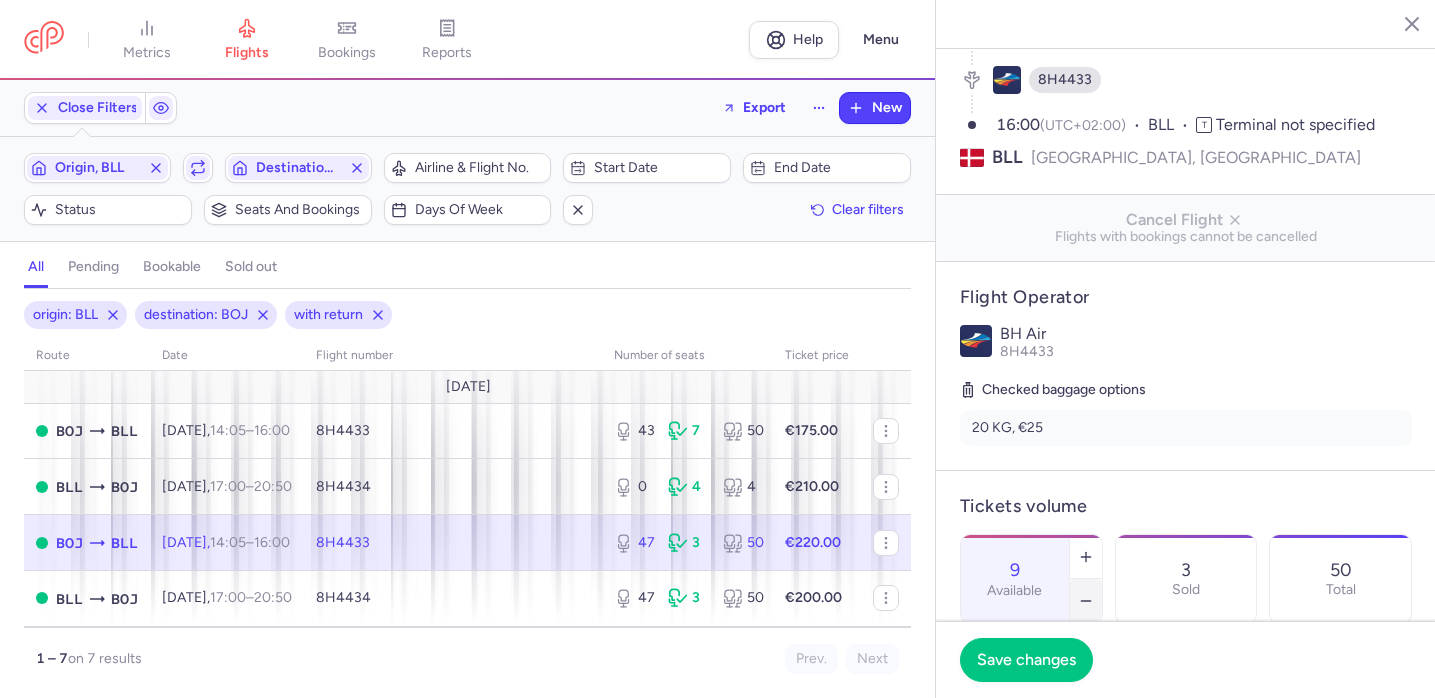 click at bounding box center (1086, 601) 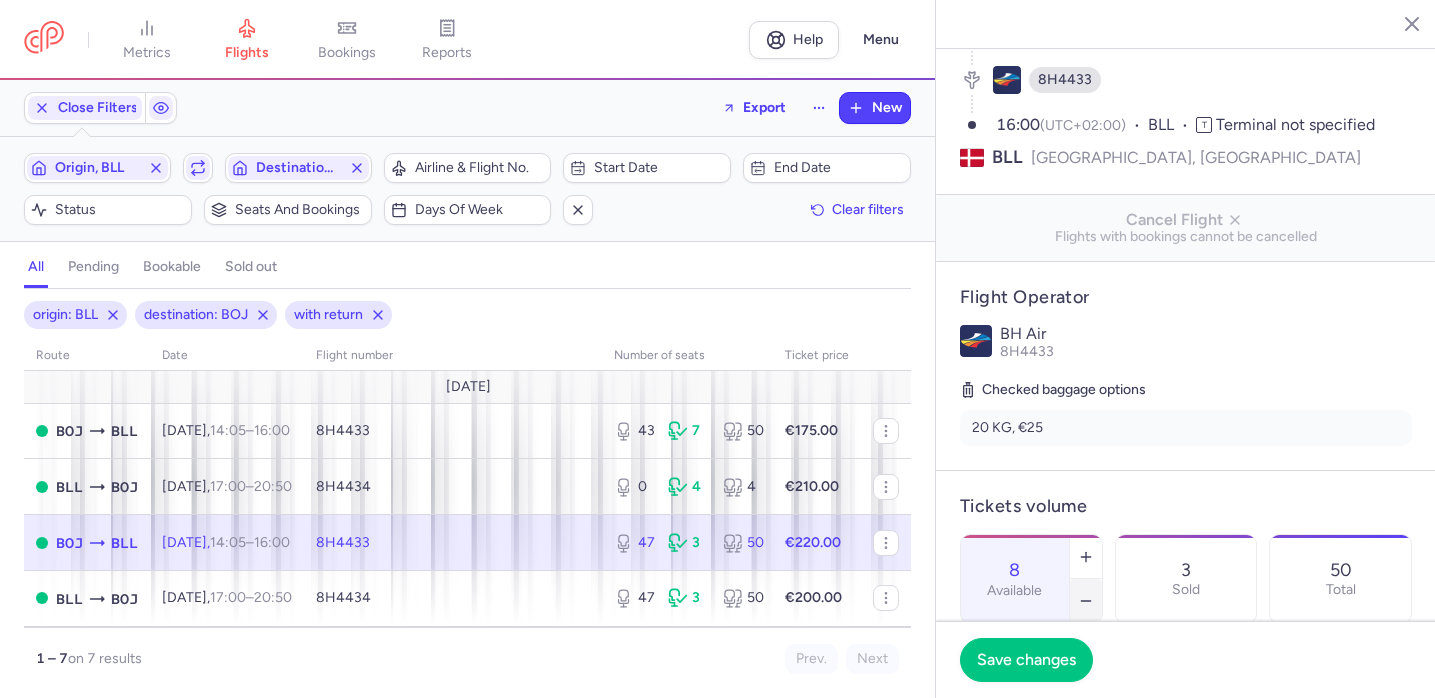 click at bounding box center [1086, 601] 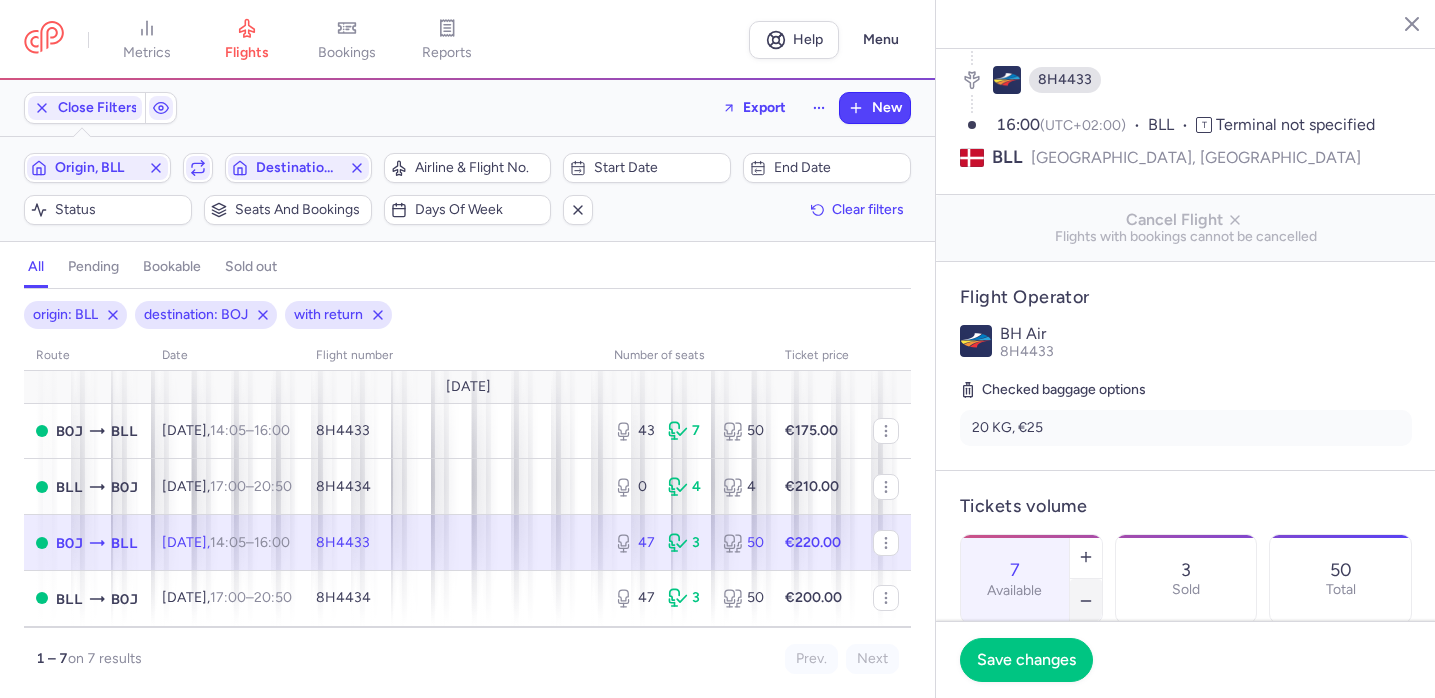 click at bounding box center (1086, 601) 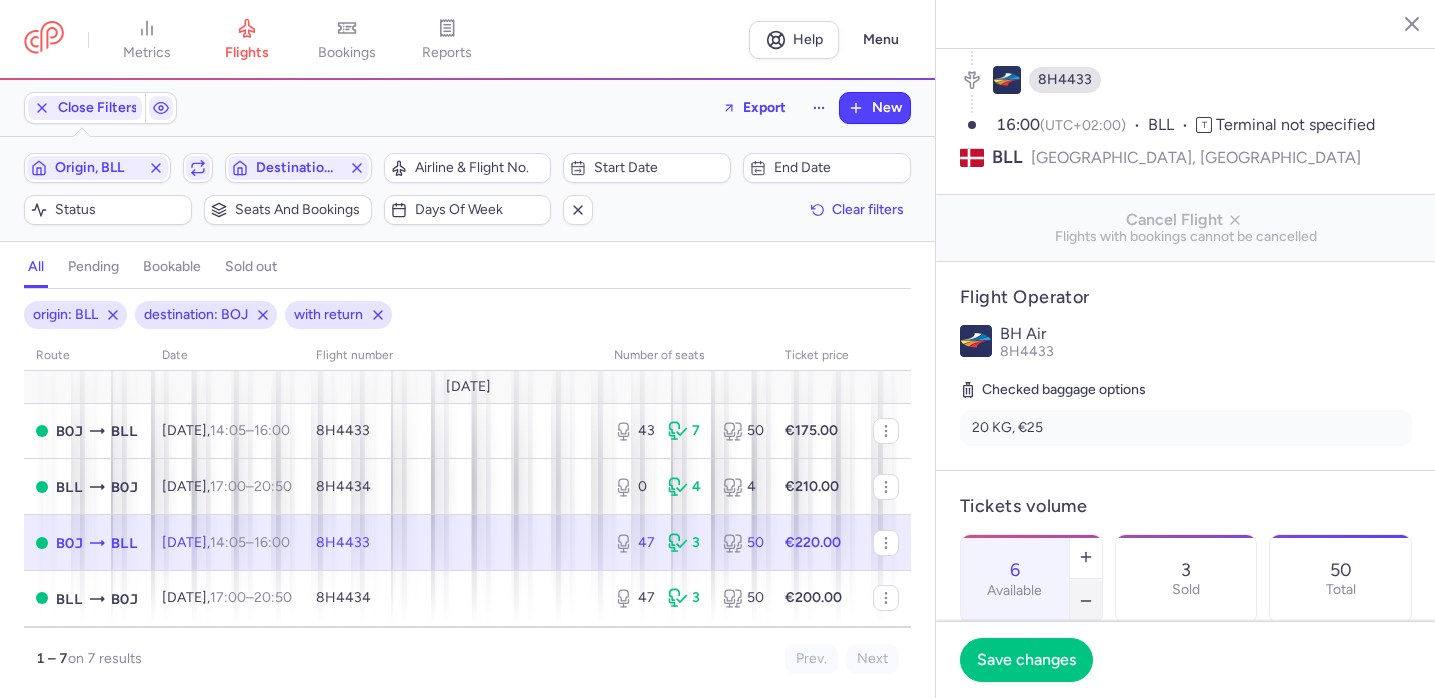 click at bounding box center [1086, 601] 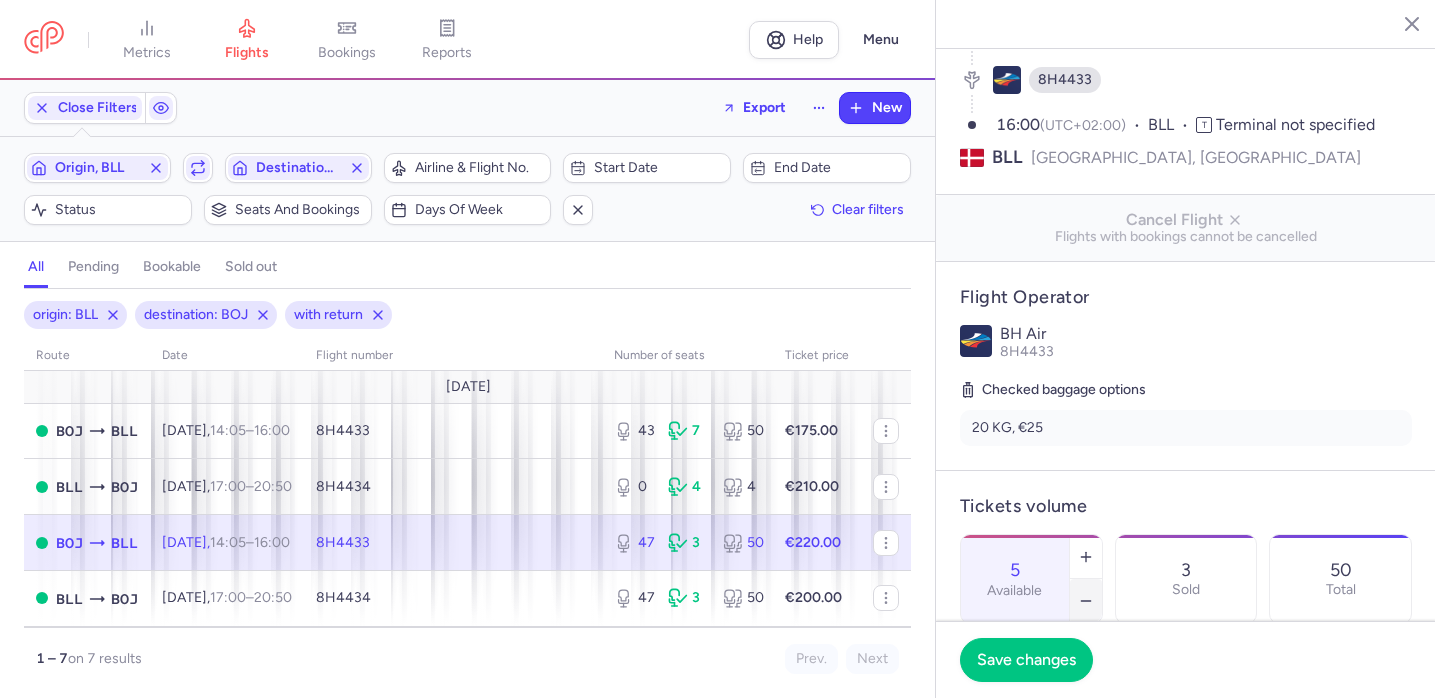 click at bounding box center (1086, 601) 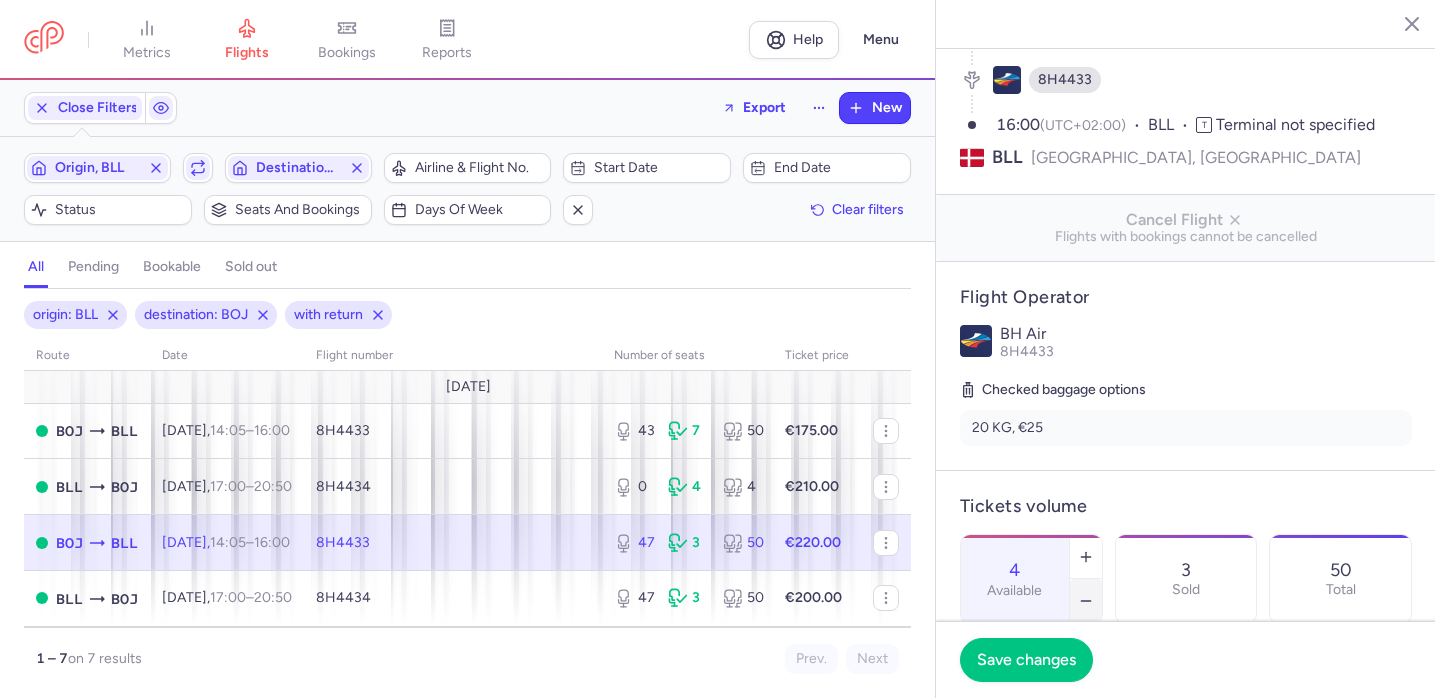 click at bounding box center (1086, 601) 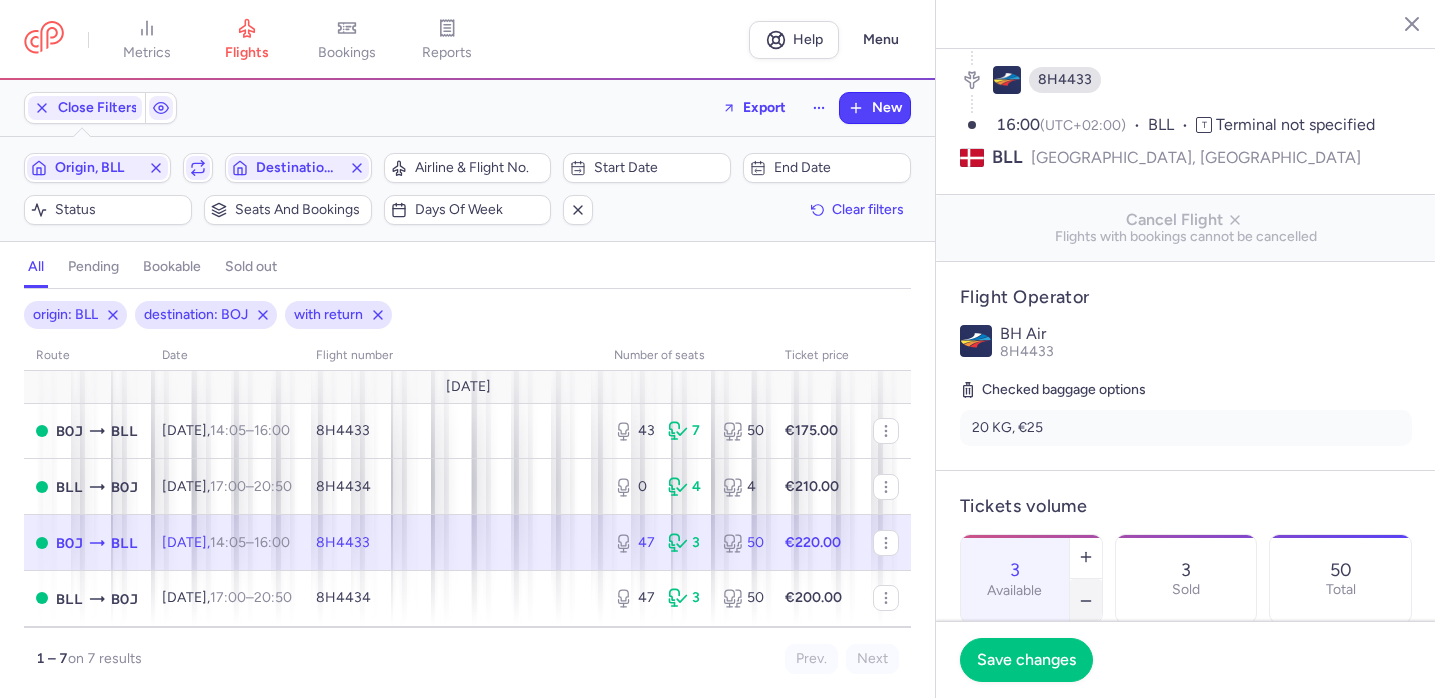 click at bounding box center [1086, 601] 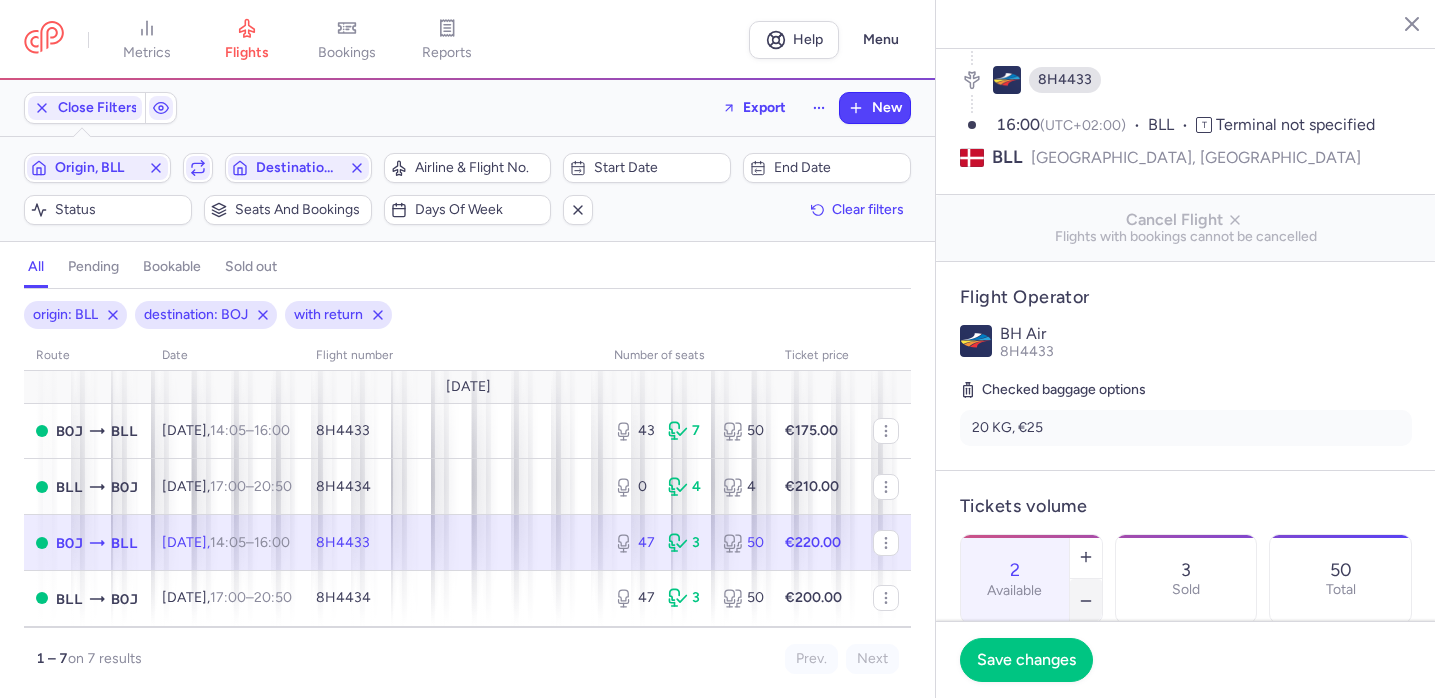 click at bounding box center (1086, 601) 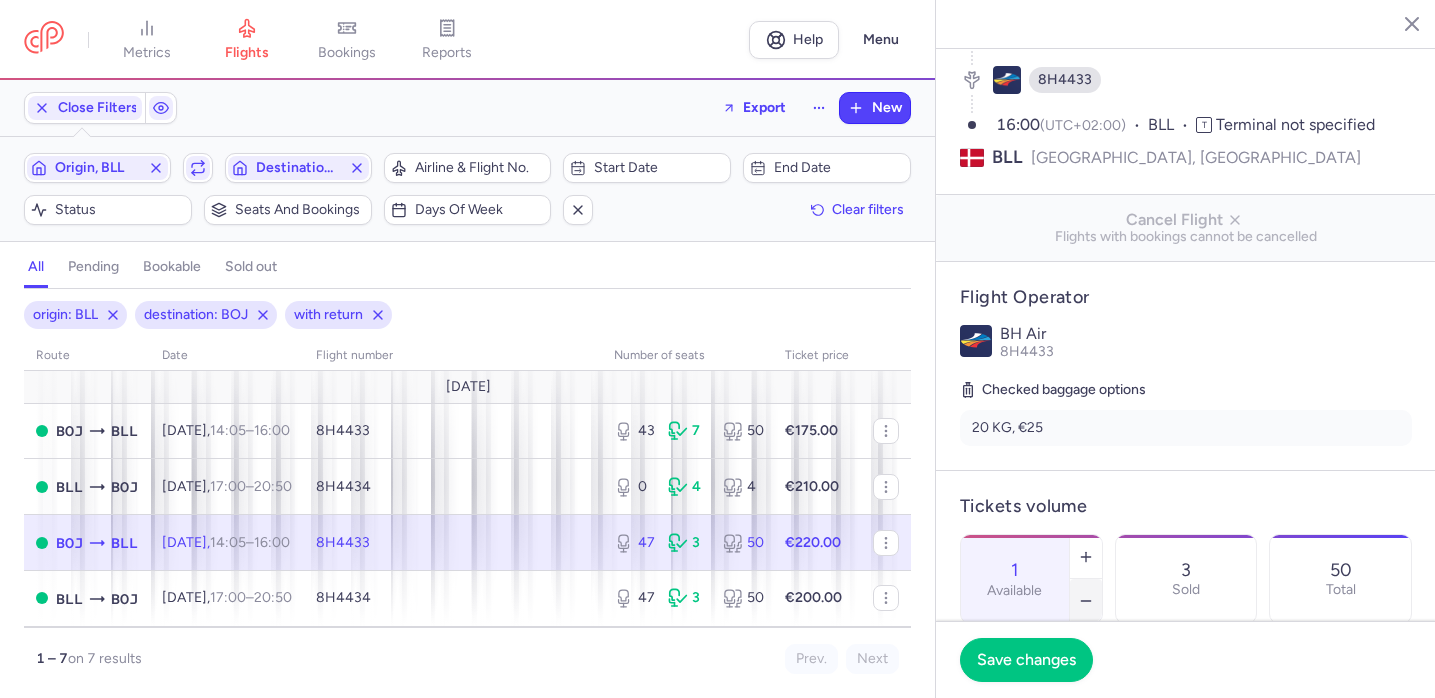 click at bounding box center [1086, 601] 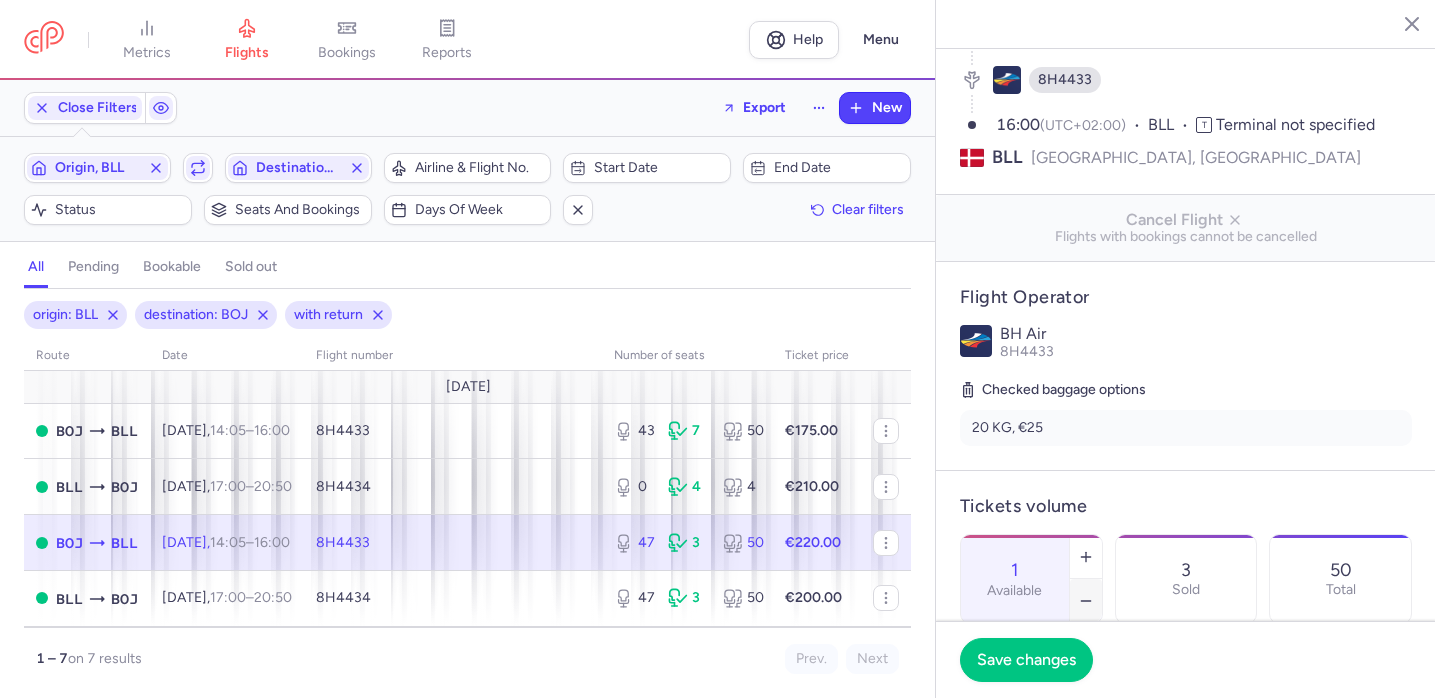 type on "0" 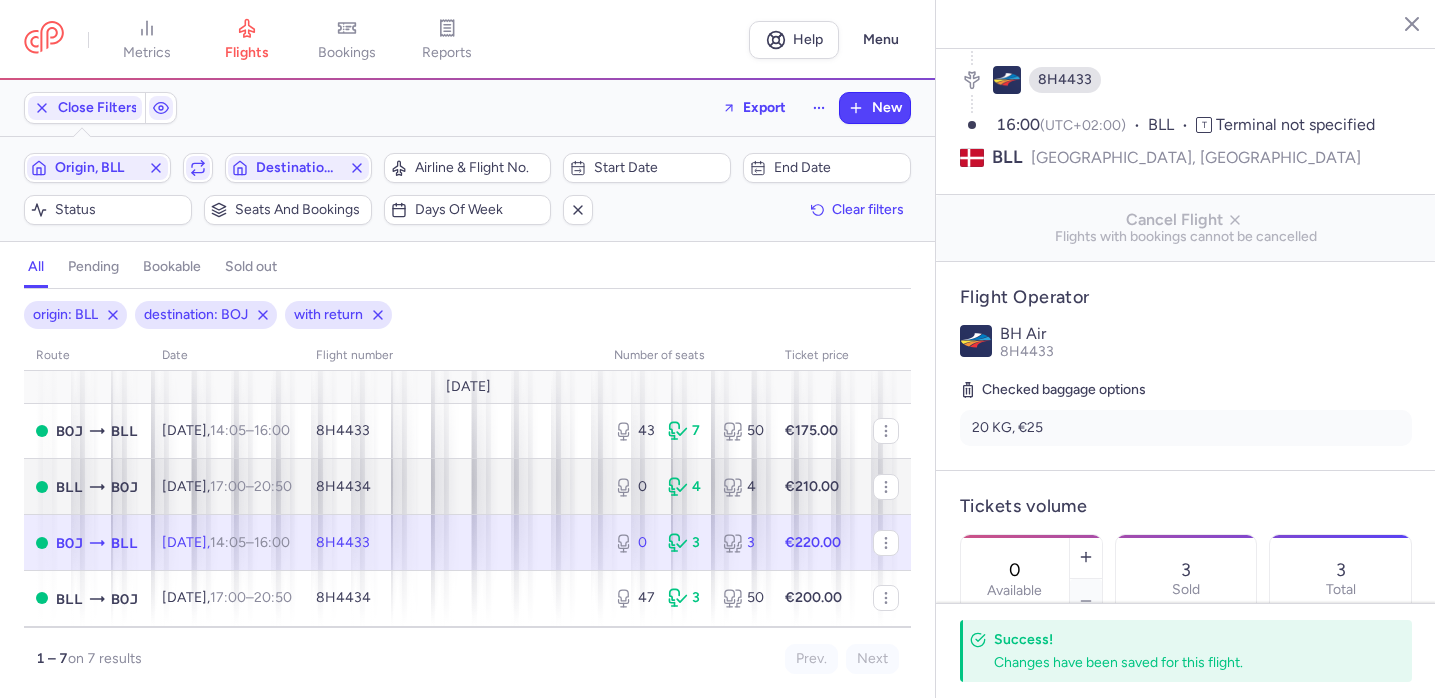 scroll, scrollTop: 29, scrollLeft: 0, axis: vertical 